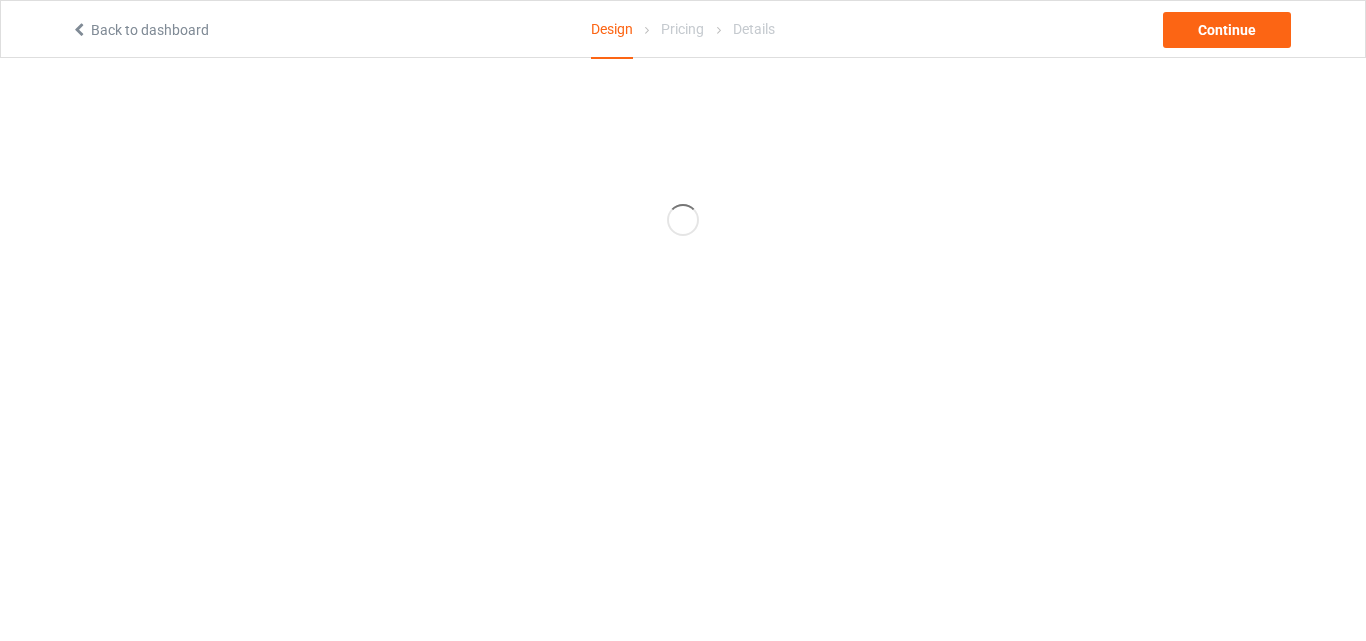 scroll, scrollTop: 0, scrollLeft: 0, axis: both 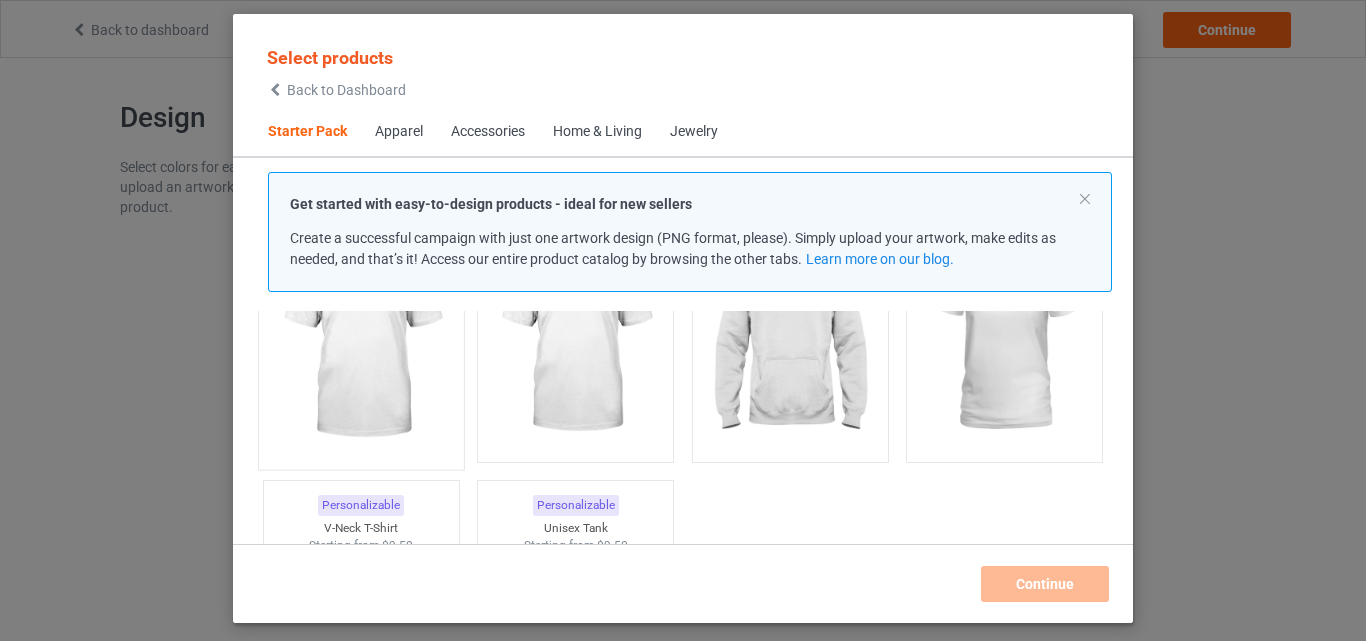 click at bounding box center (361, 341) 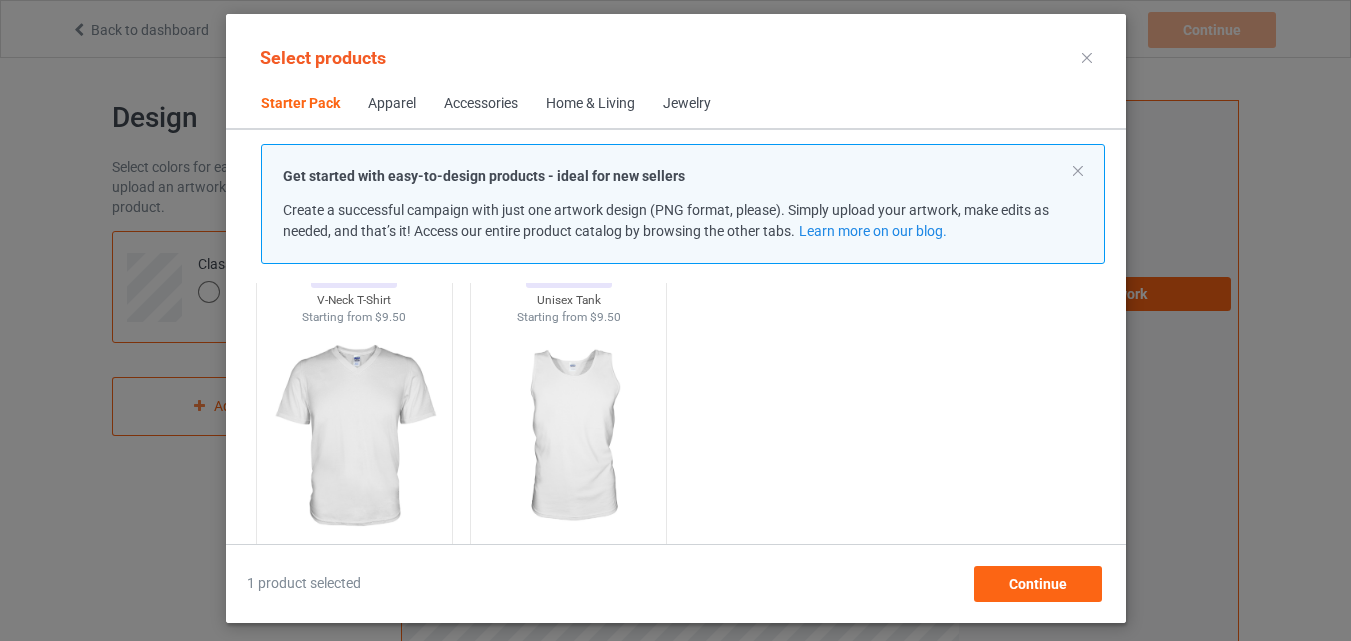 scroll, scrollTop: 612, scrollLeft: 0, axis: vertical 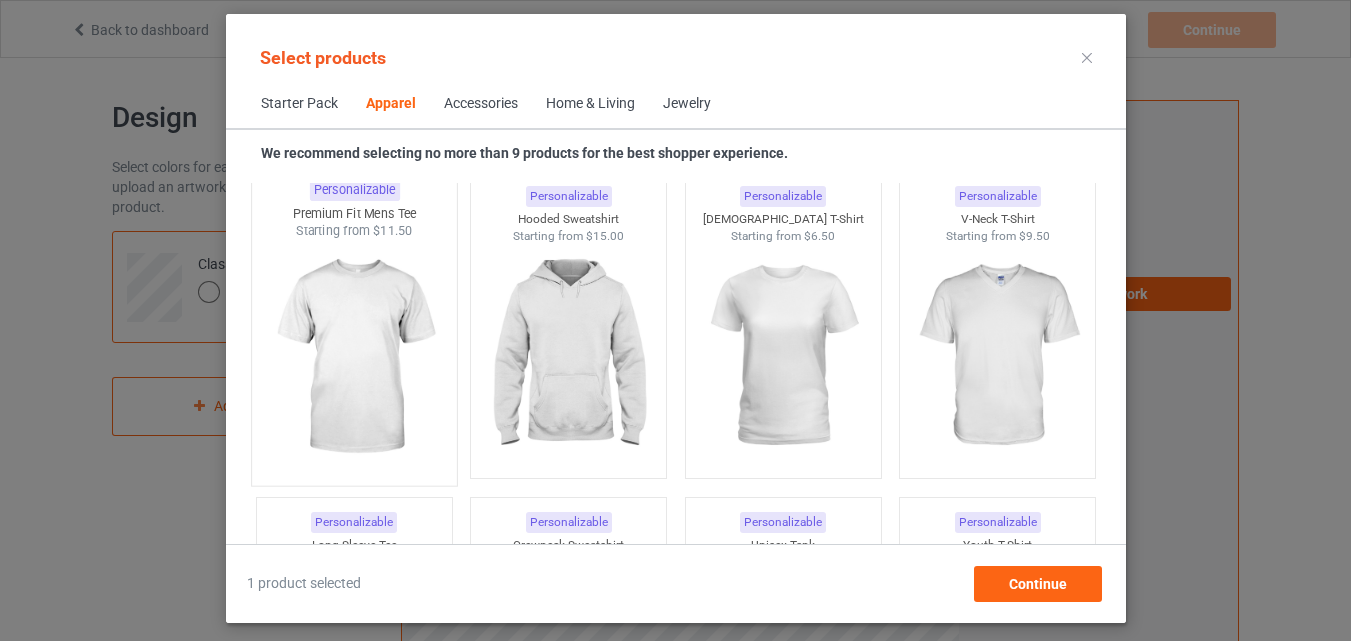 click at bounding box center [354, 357] 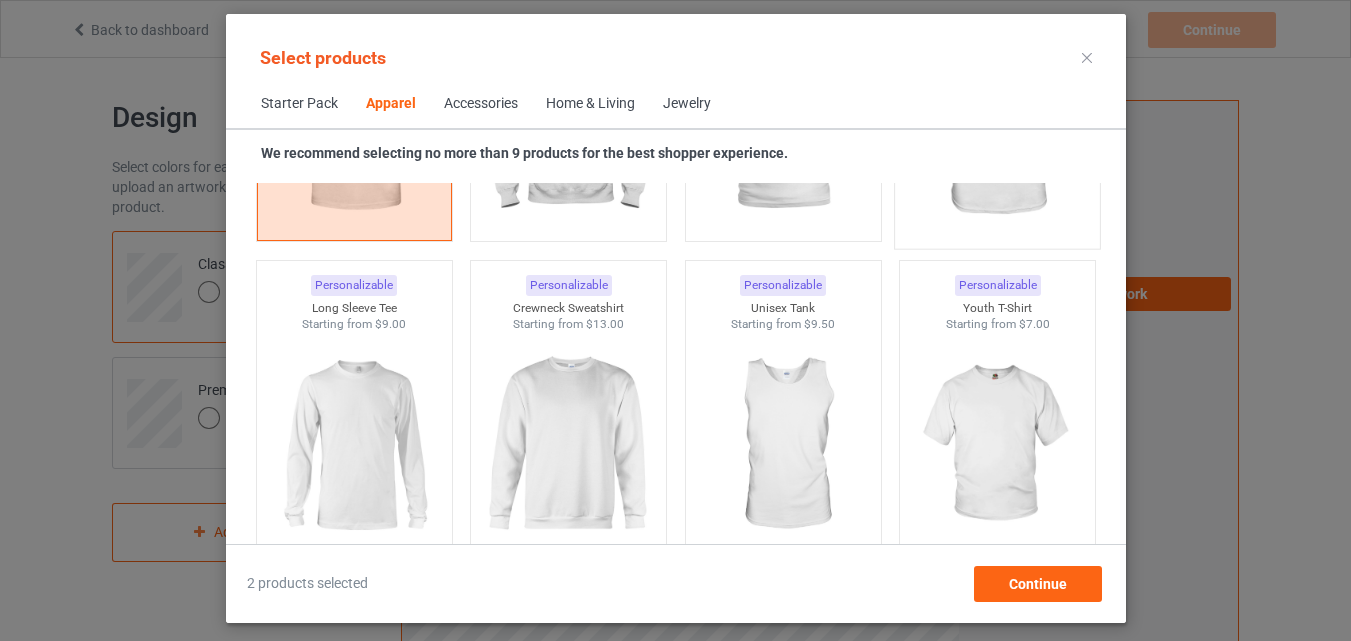 scroll, scrollTop: 1526, scrollLeft: 0, axis: vertical 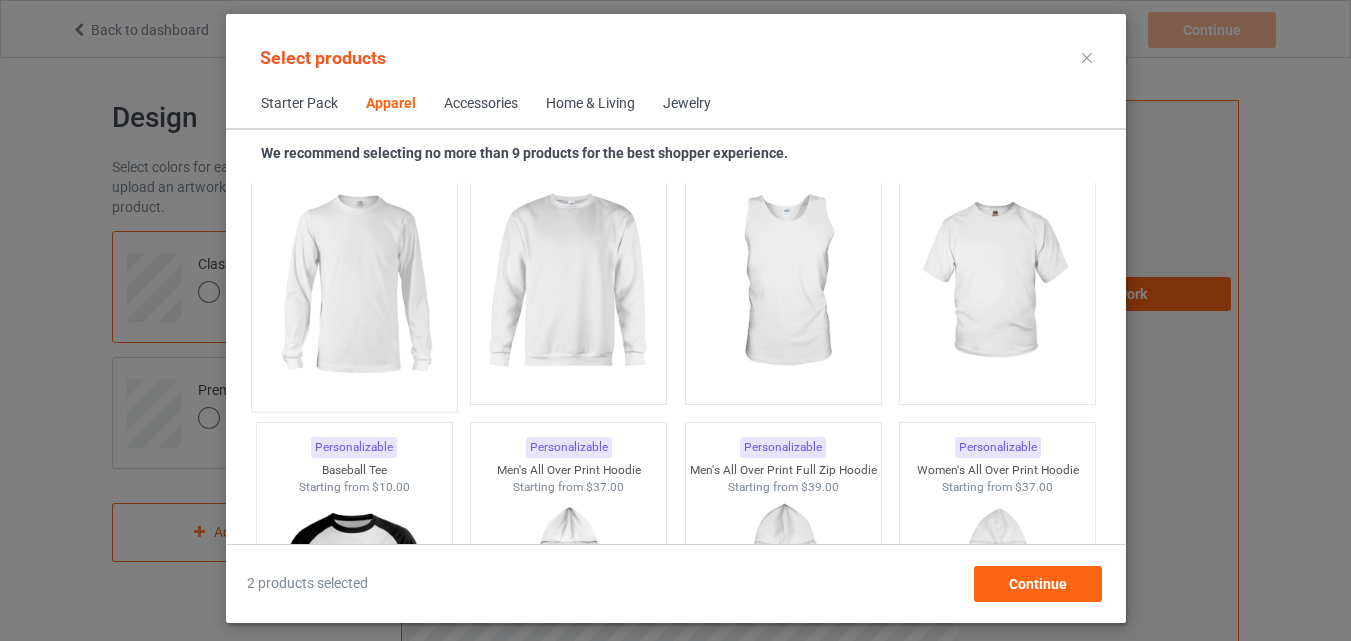 click at bounding box center [354, 283] 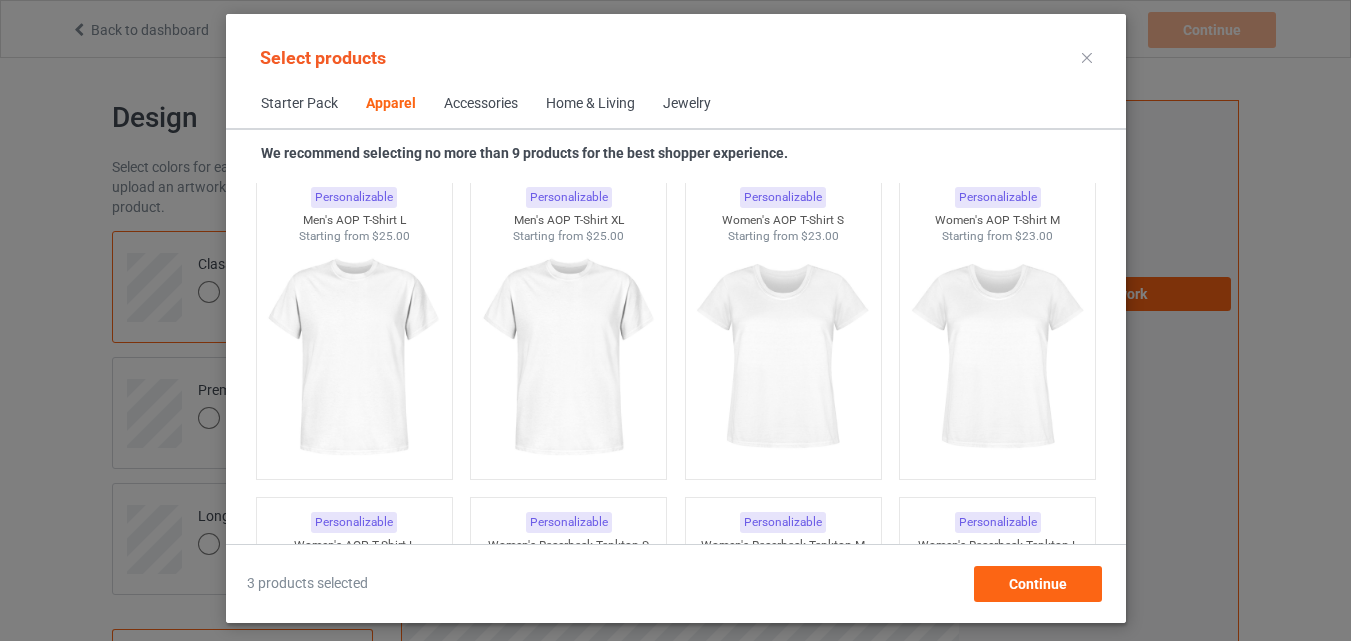scroll, scrollTop: 3426, scrollLeft: 0, axis: vertical 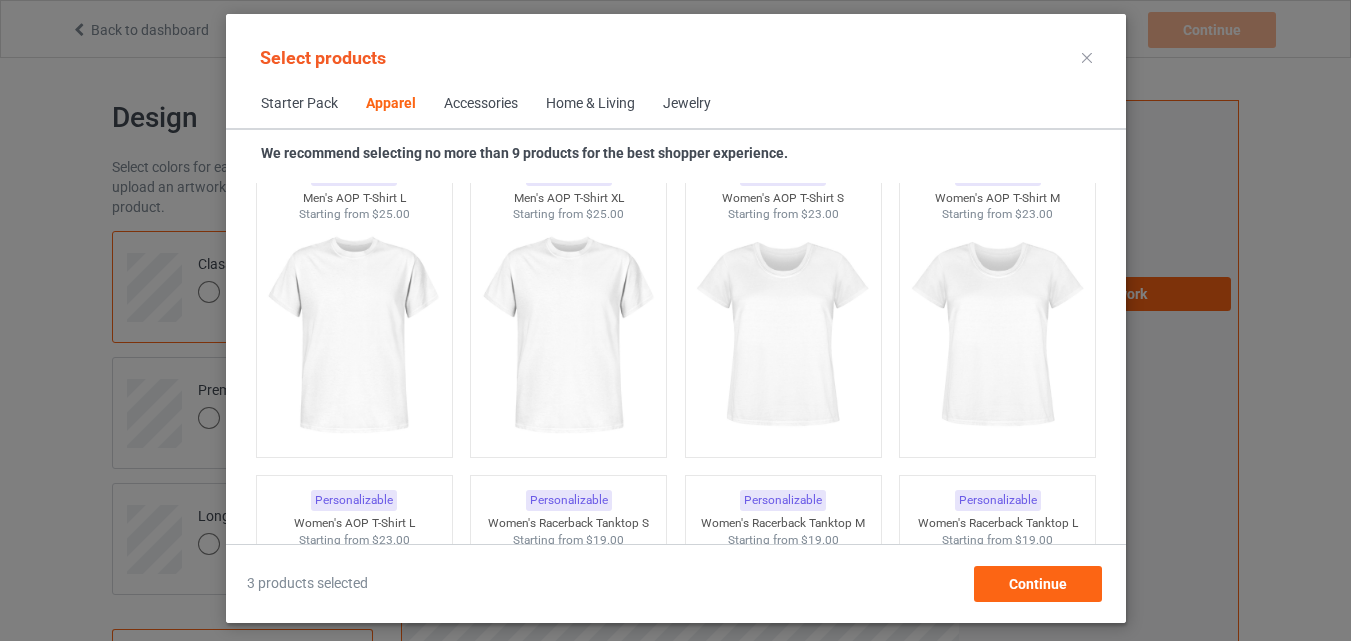 click at bounding box center [353, 335] 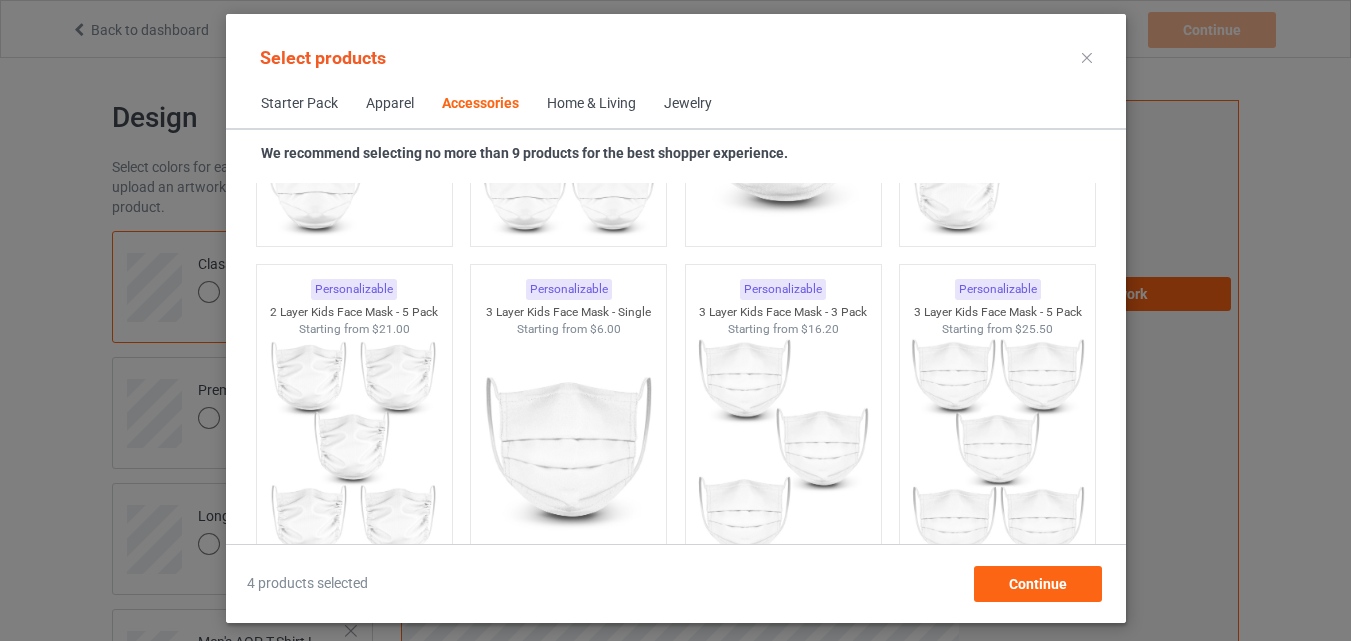 scroll, scrollTop: 5426, scrollLeft: 0, axis: vertical 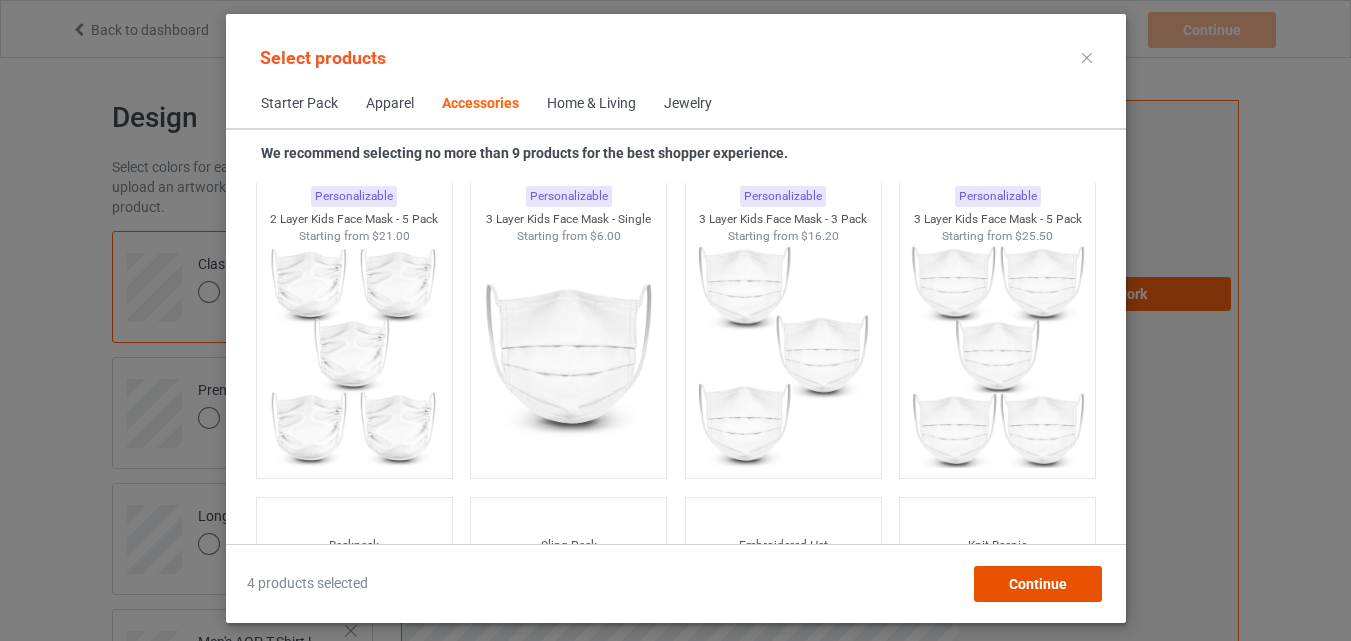 click on "Continue" at bounding box center [1037, 584] 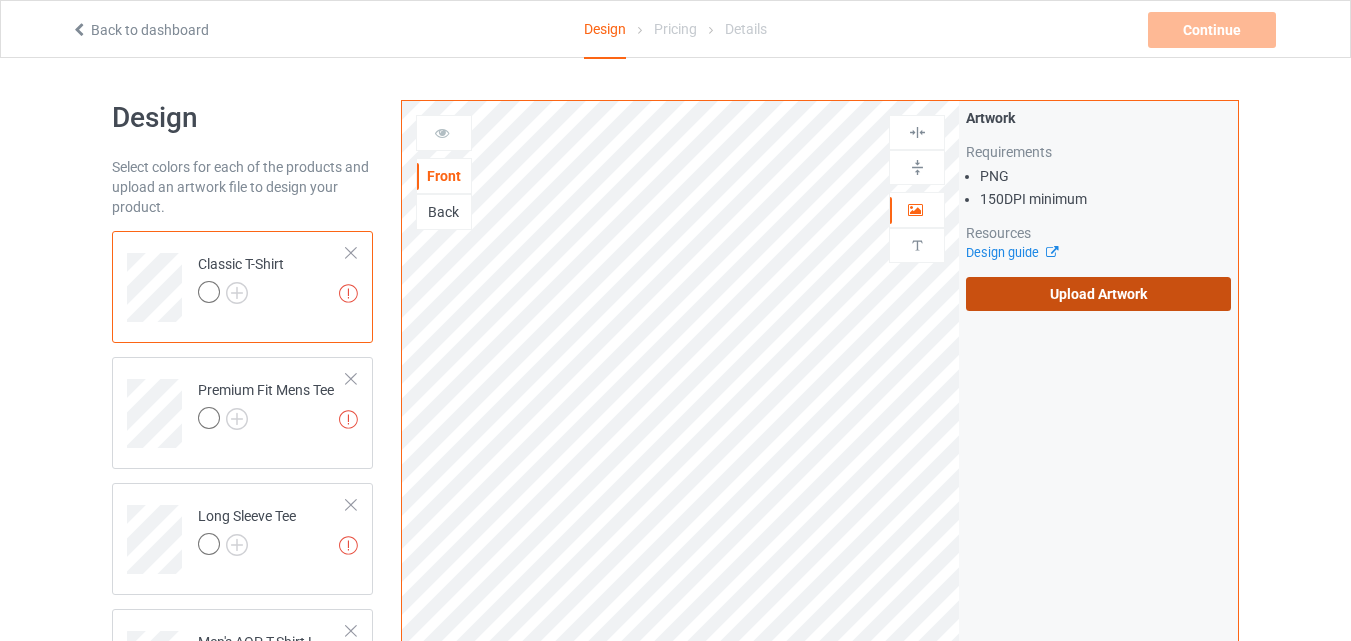 click on "Upload Artwork" at bounding box center [1098, 294] 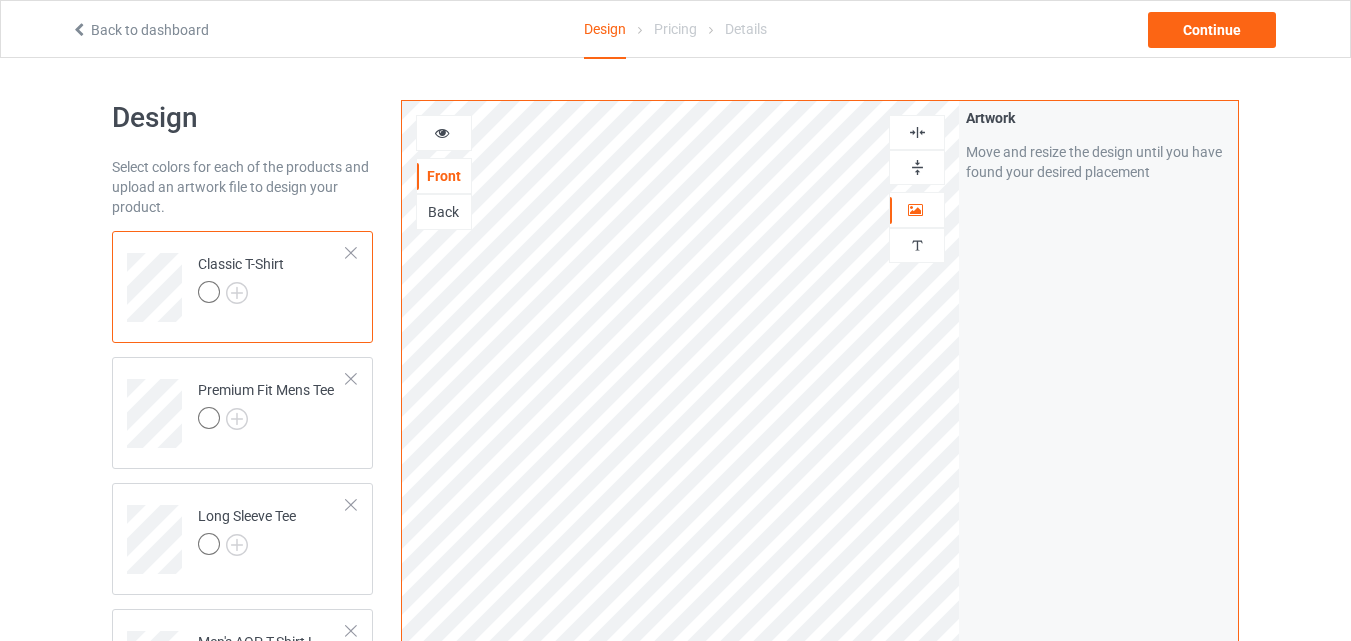 click at bounding box center (917, 167) 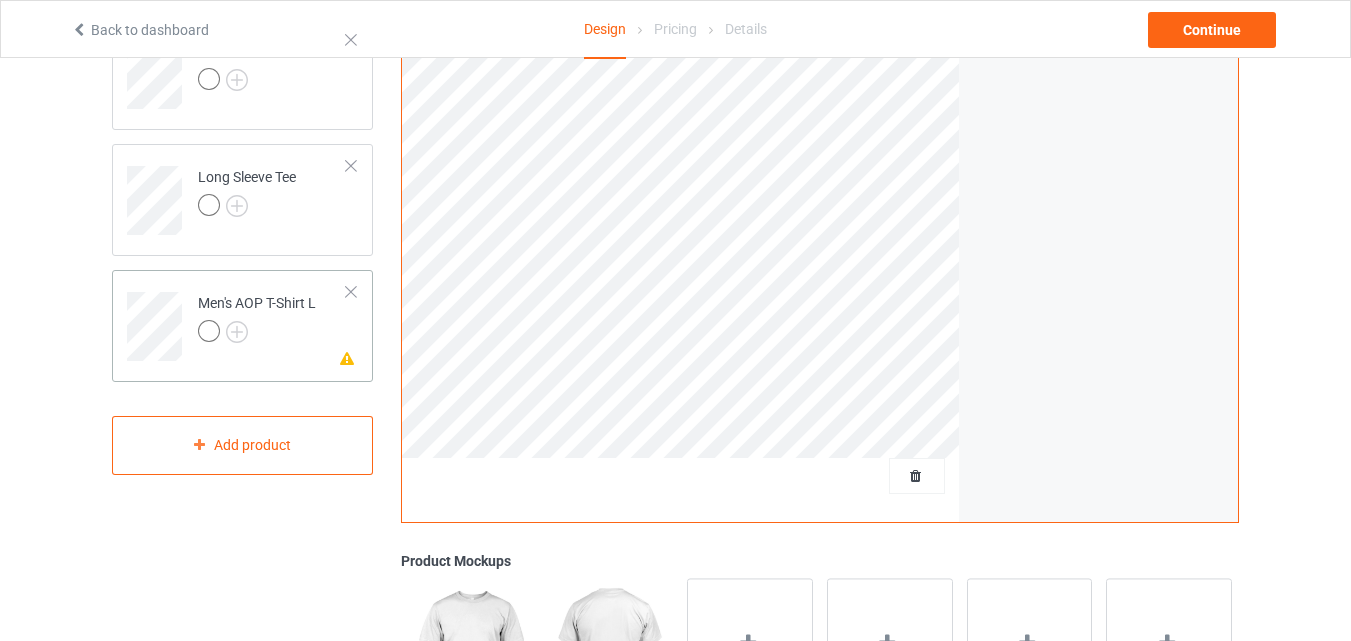 scroll, scrollTop: 300, scrollLeft: 0, axis: vertical 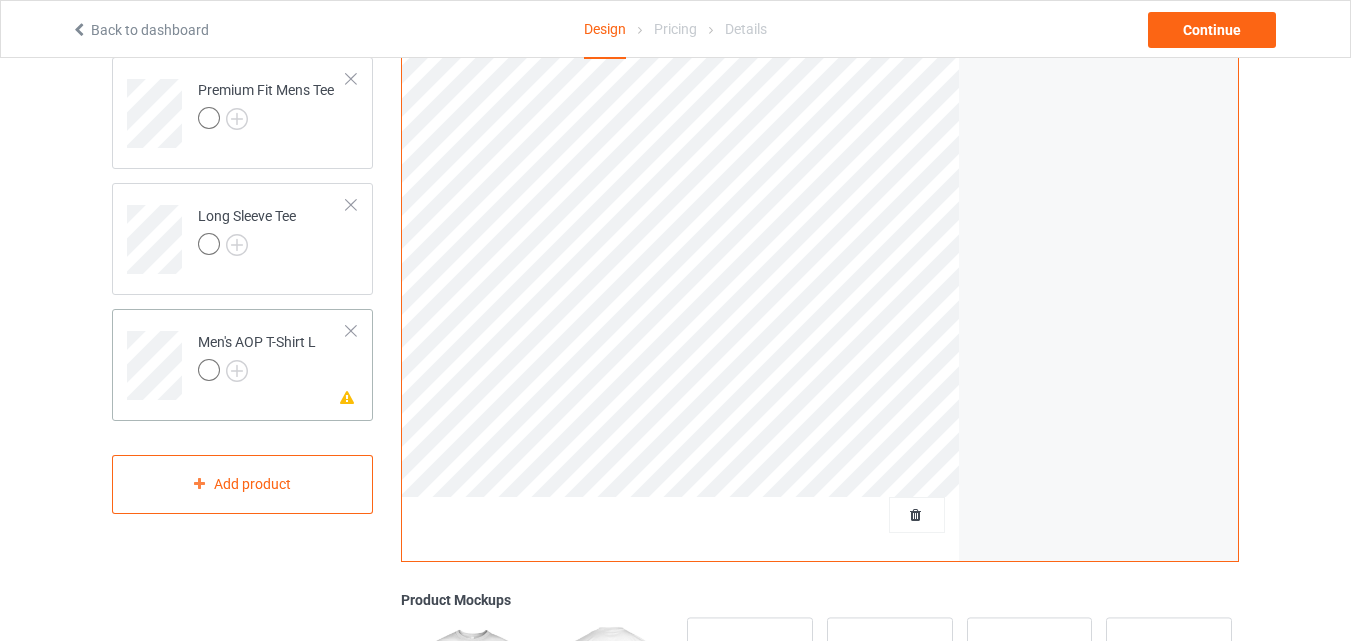 click at bounding box center (351, 331) 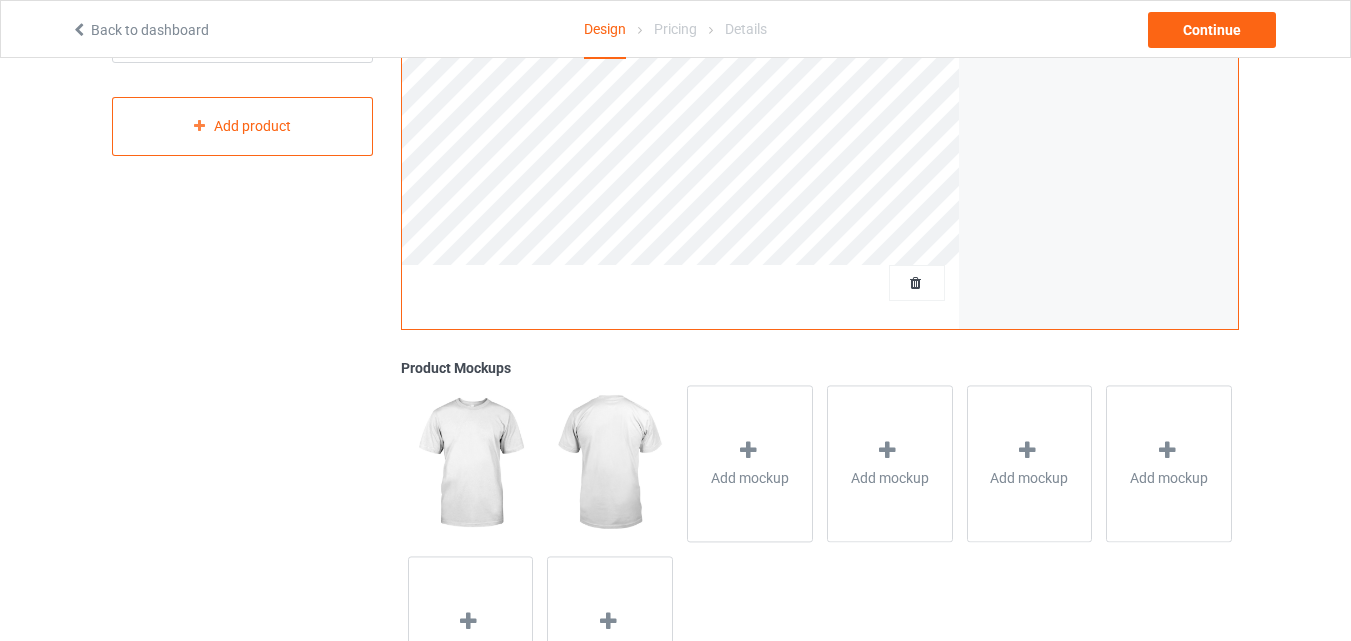 scroll, scrollTop: 454, scrollLeft: 0, axis: vertical 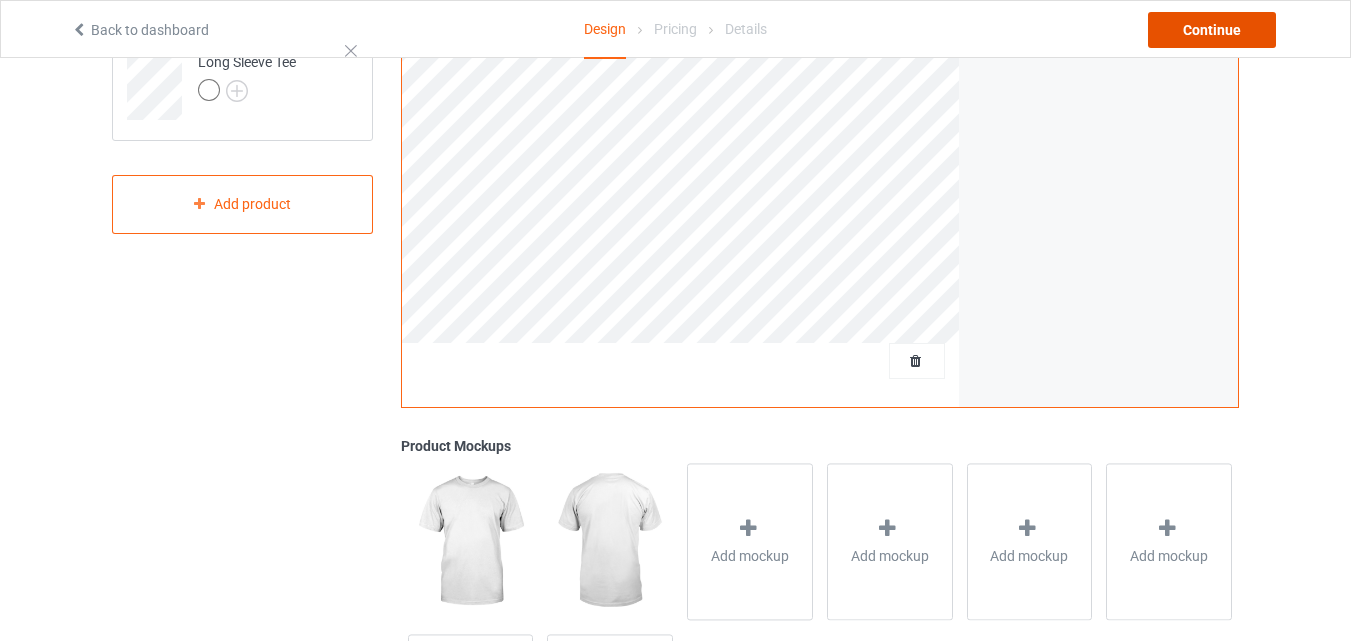click on "Continue" at bounding box center (1212, 30) 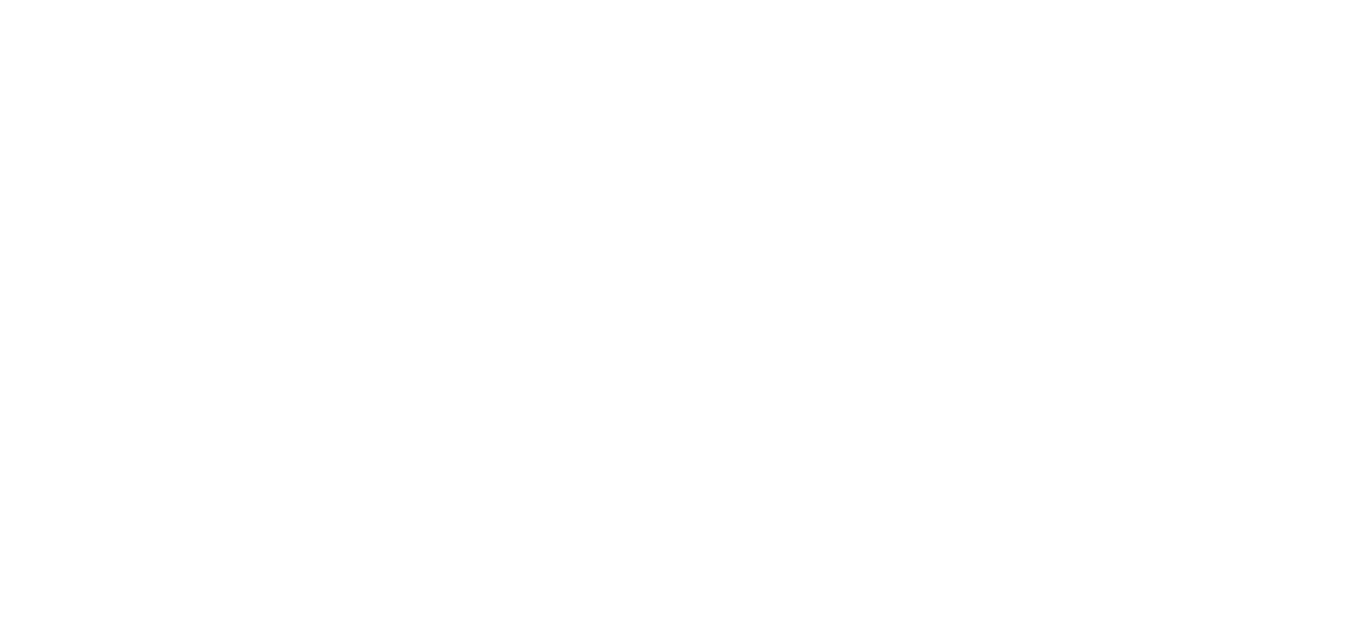scroll, scrollTop: 0, scrollLeft: 0, axis: both 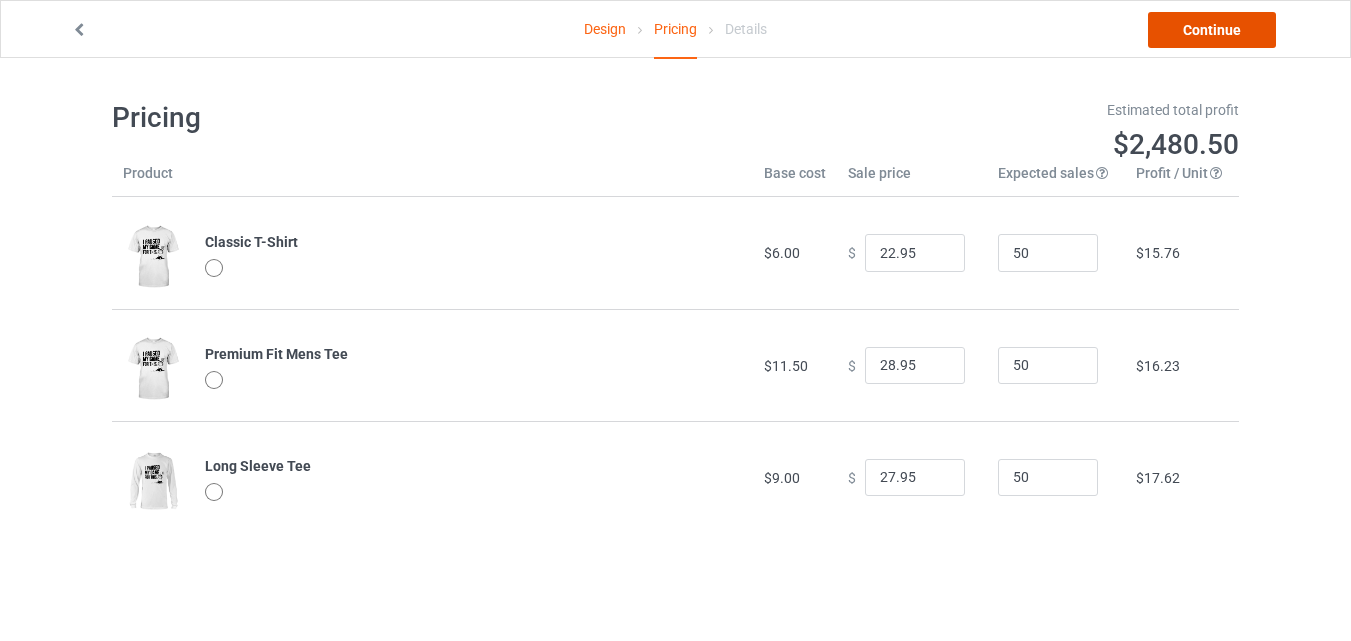 click on "Continue" at bounding box center [1212, 30] 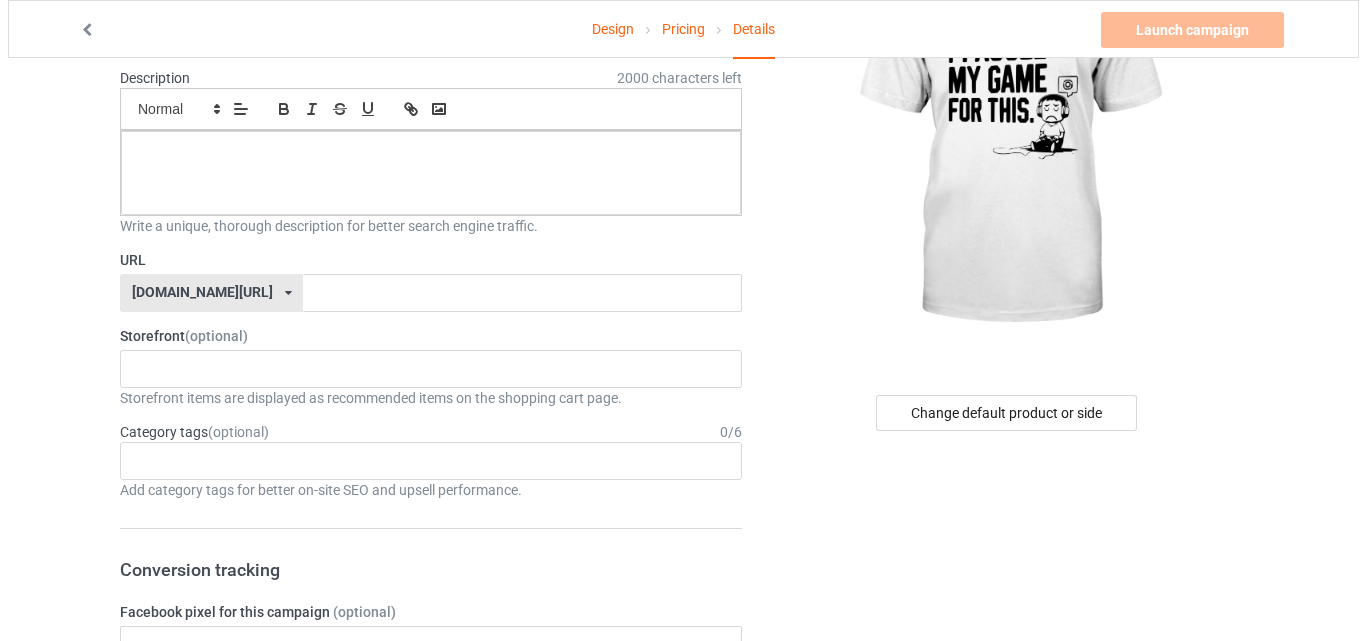 scroll, scrollTop: 200, scrollLeft: 0, axis: vertical 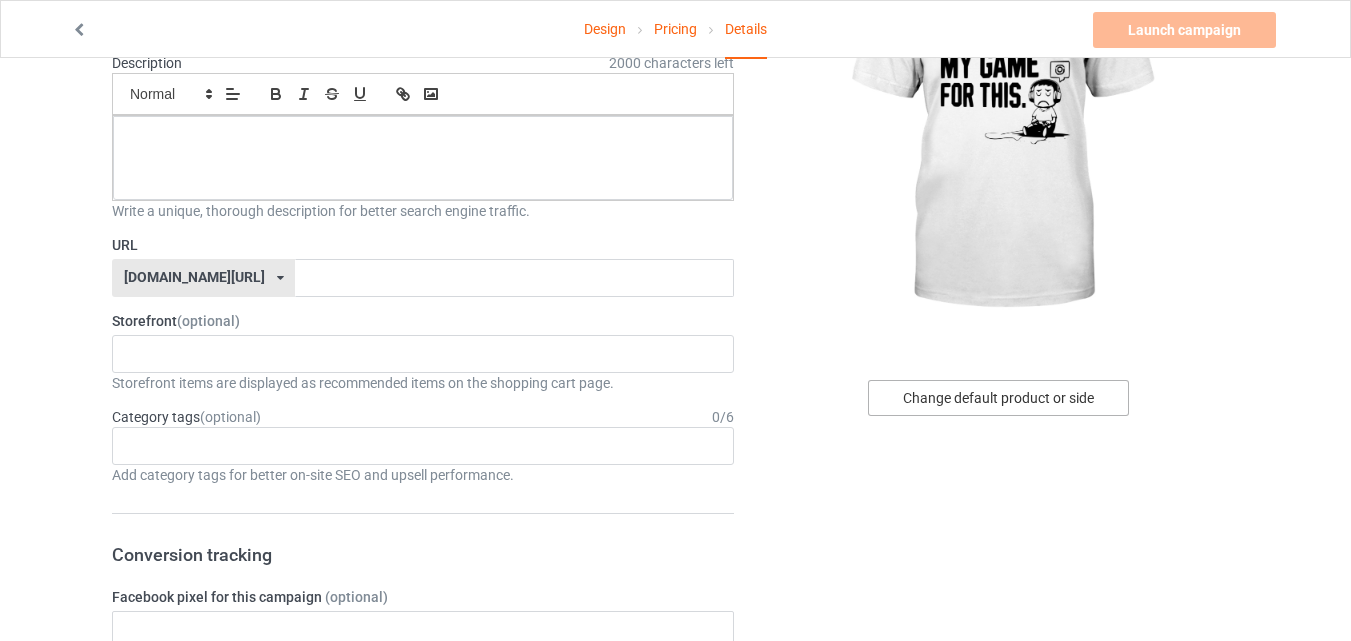 click on "Change default product or side" at bounding box center (998, 398) 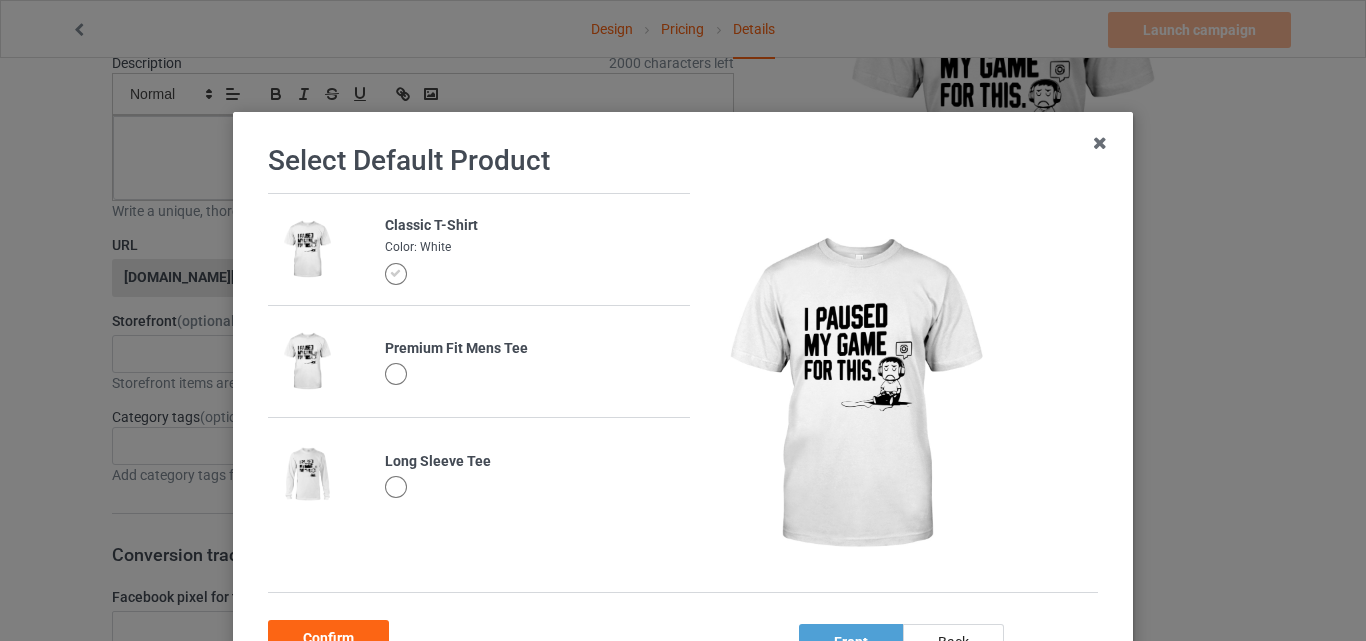 click at bounding box center [396, 374] 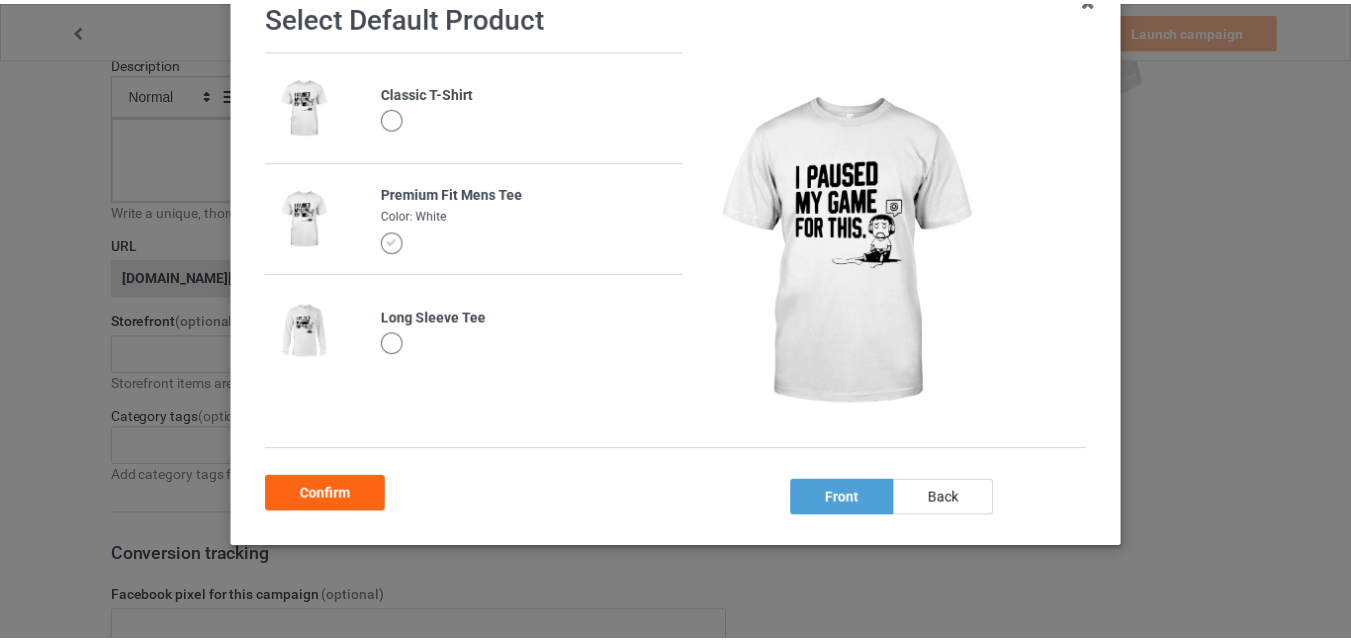 scroll, scrollTop: 162, scrollLeft: 0, axis: vertical 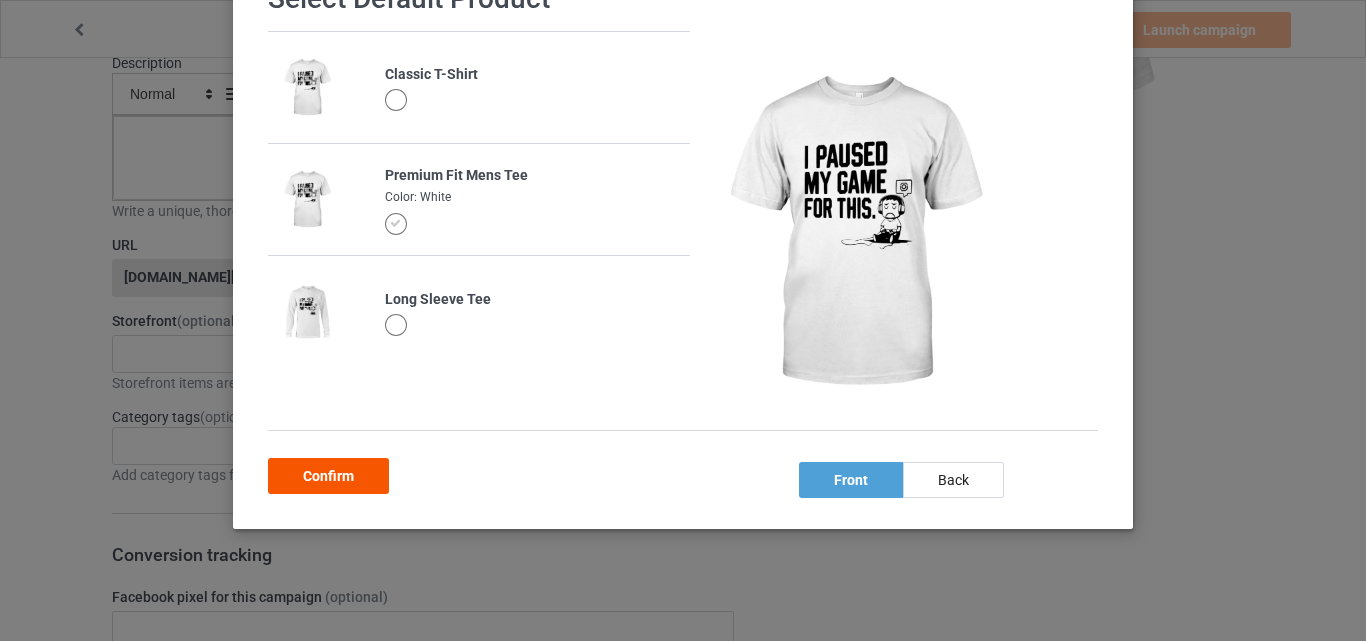 click on "Confirm" at bounding box center [328, 476] 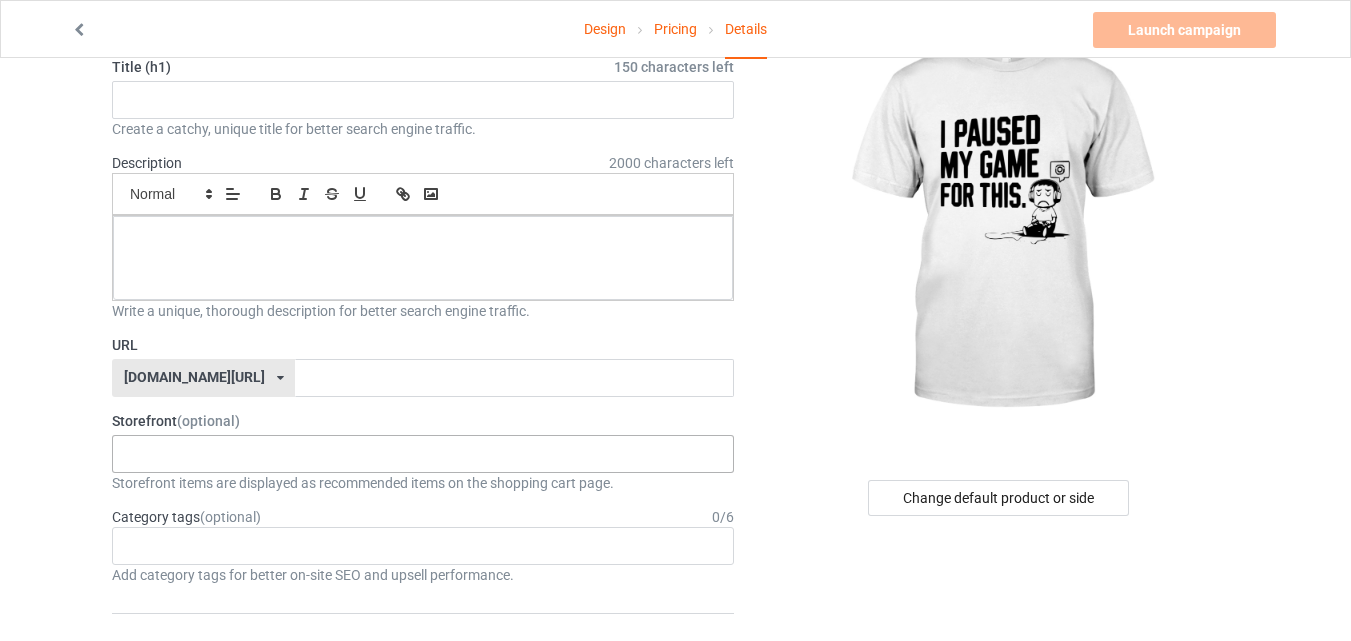 scroll, scrollTop: 0, scrollLeft: 0, axis: both 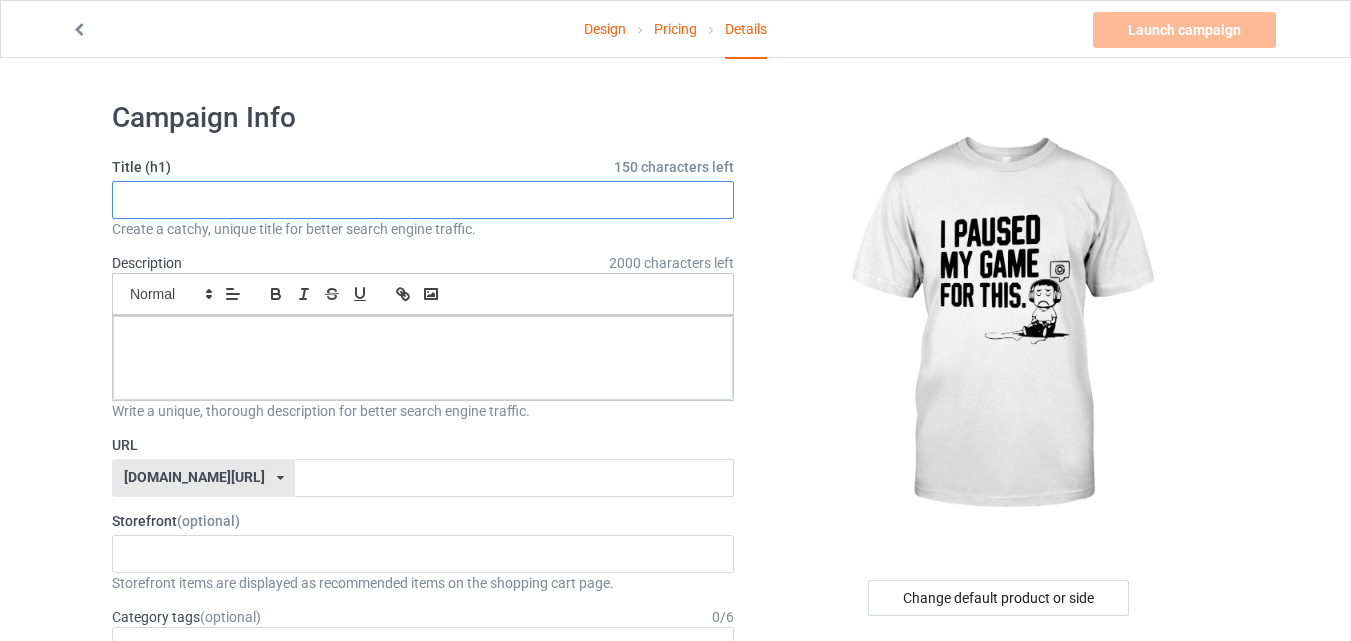 click at bounding box center [423, 200] 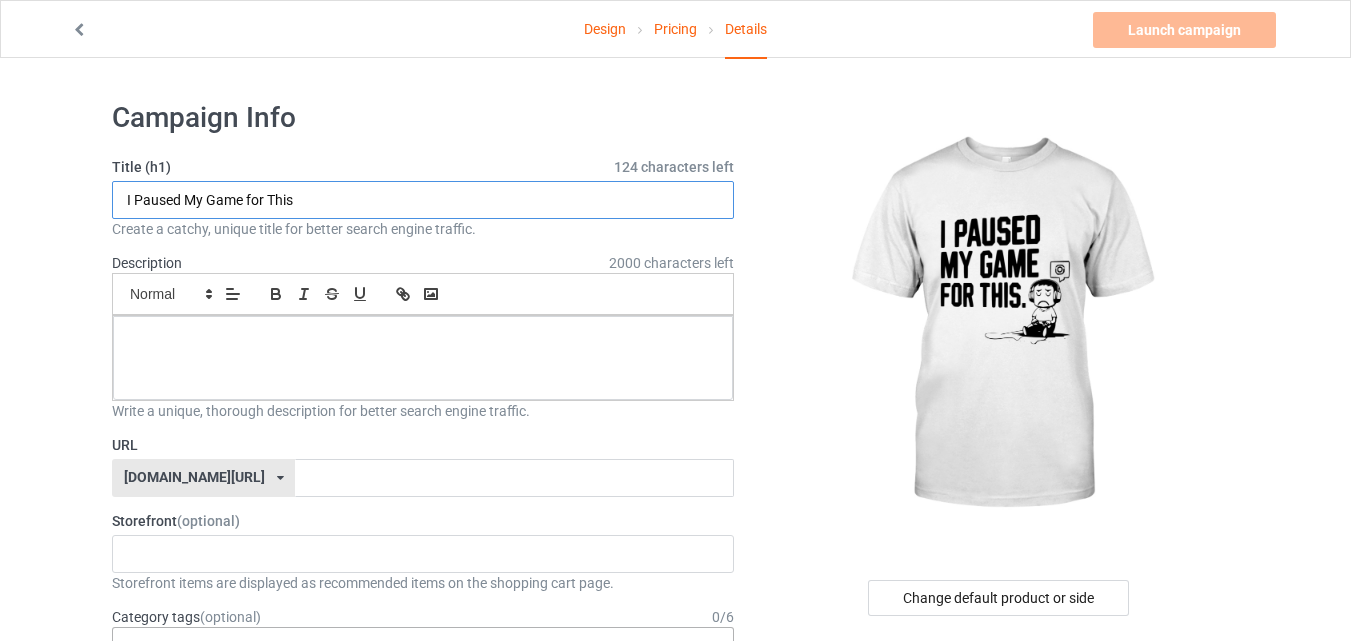 type on "I Paused My Game for This" 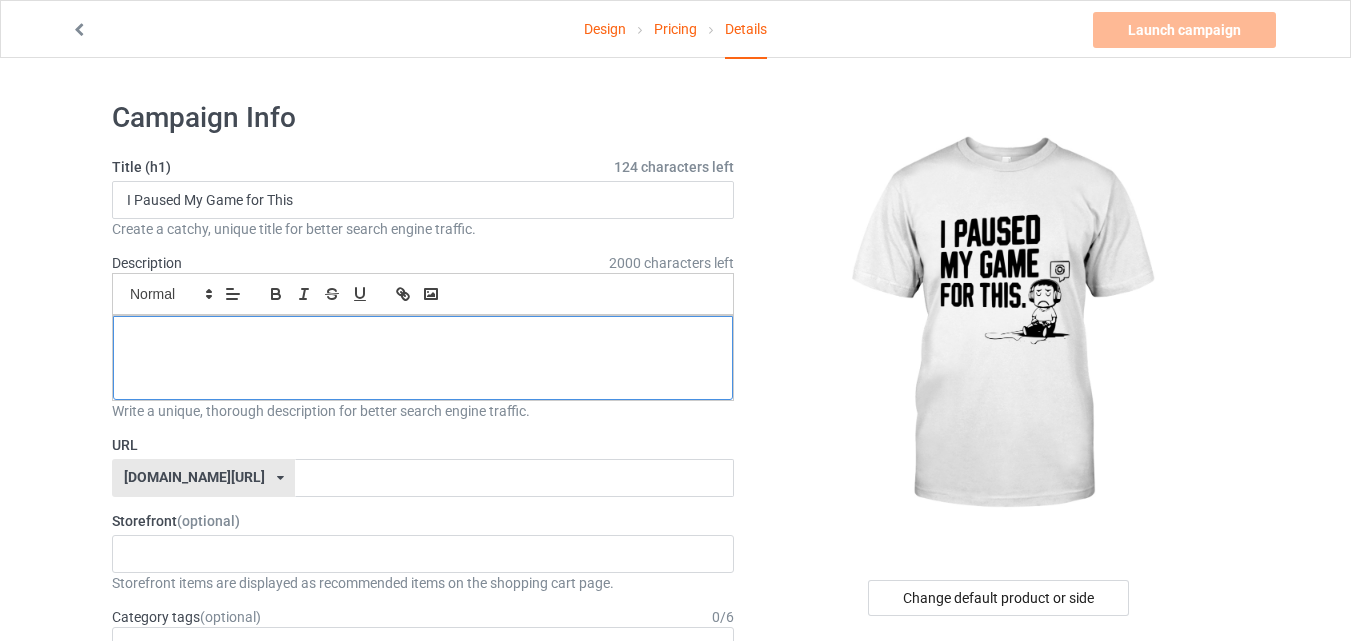 click at bounding box center (423, 358) 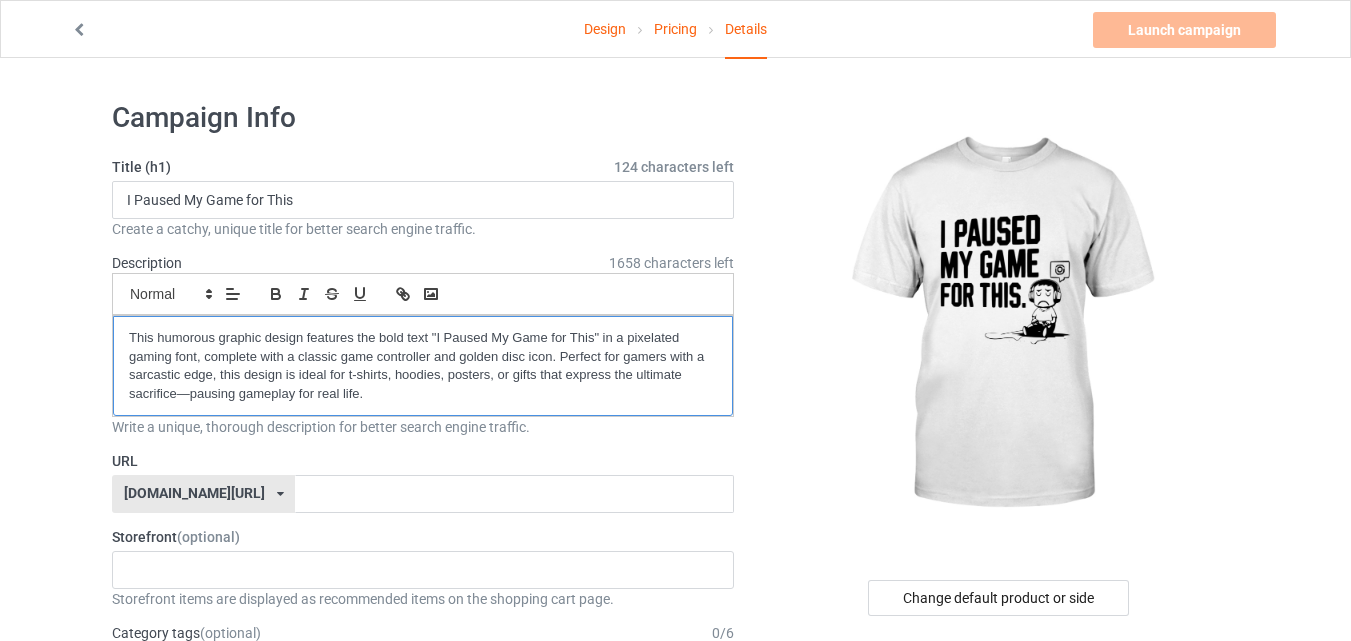 scroll, scrollTop: 0, scrollLeft: 0, axis: both 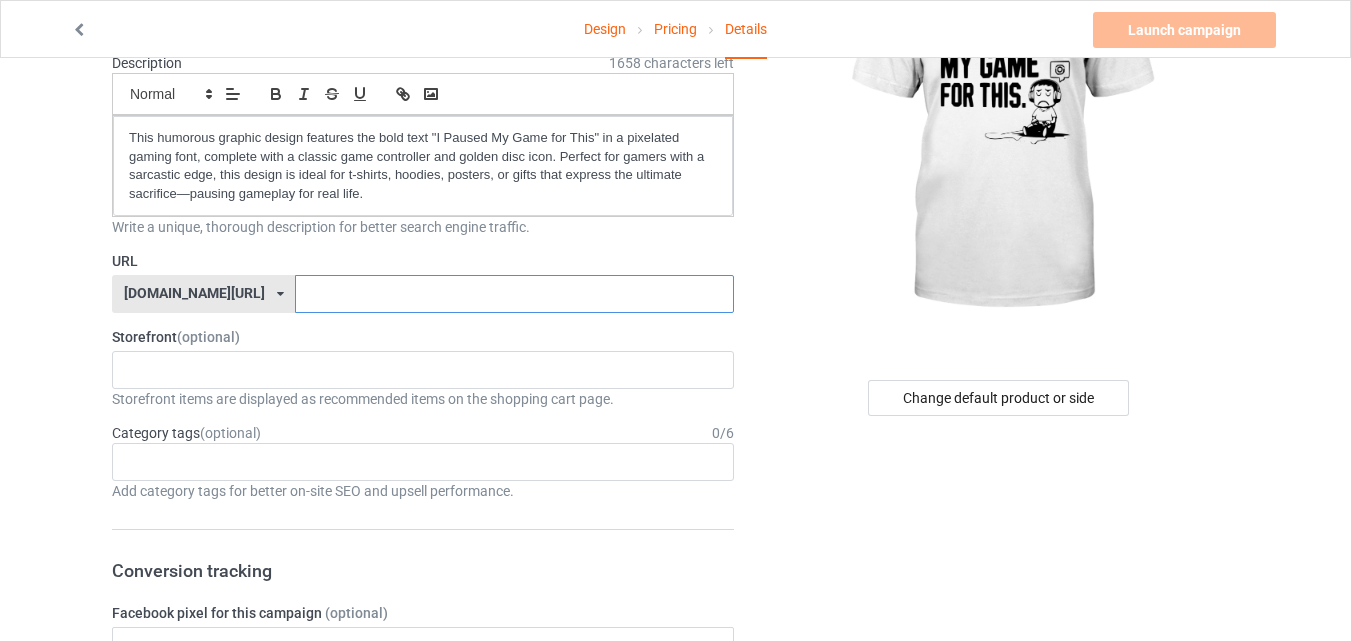 click at bounding box center [514, 294] 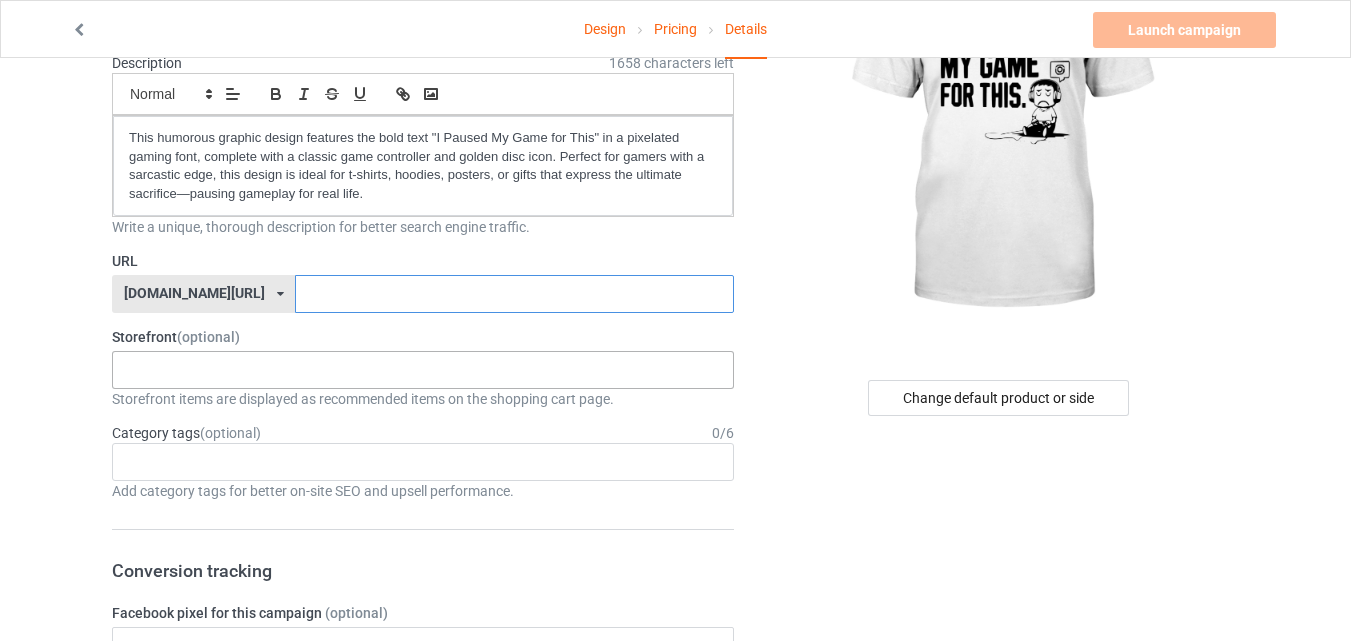 scroll, scrollTop: 0, scrollLeft: 0, axis: both 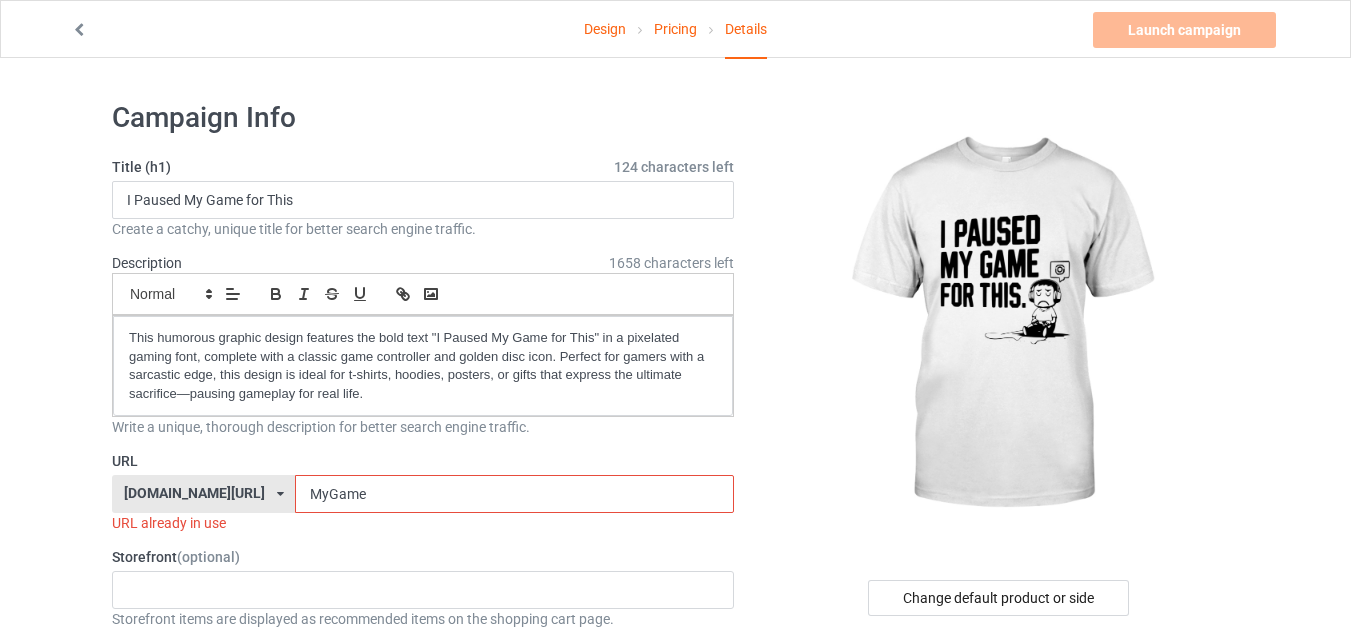 click on "MyGame" at bounding box center [514, 494] 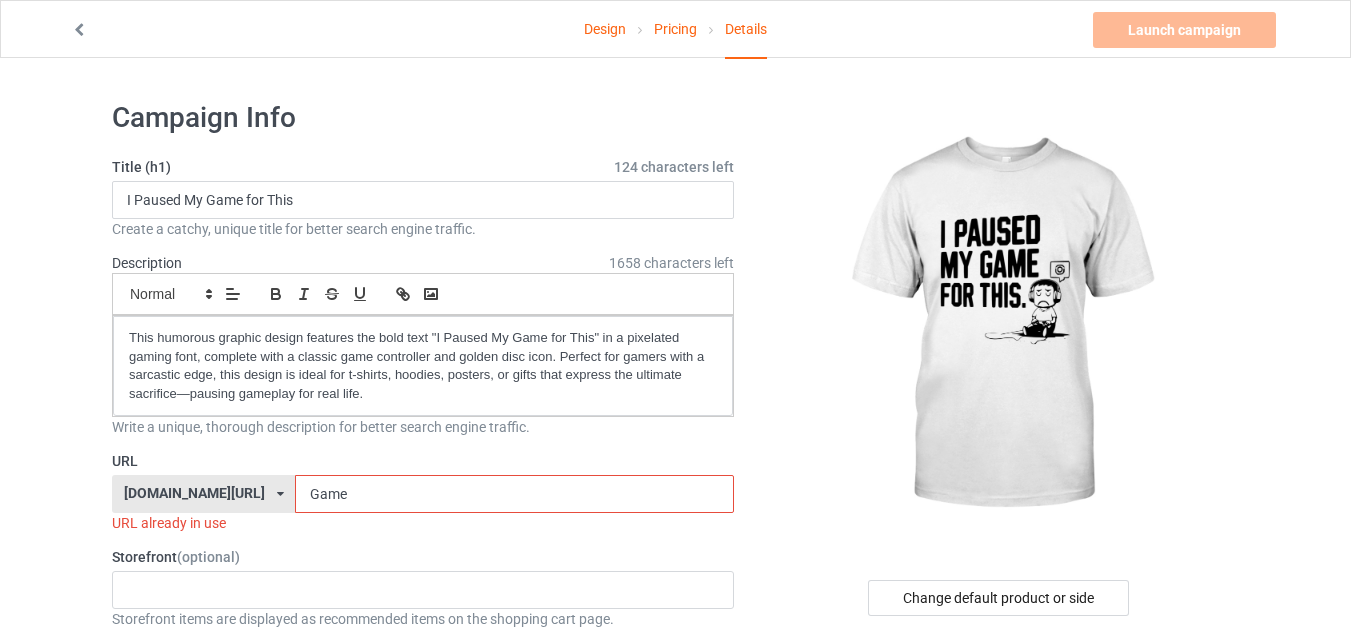 click on "Game" at bounding box center [514, 494] 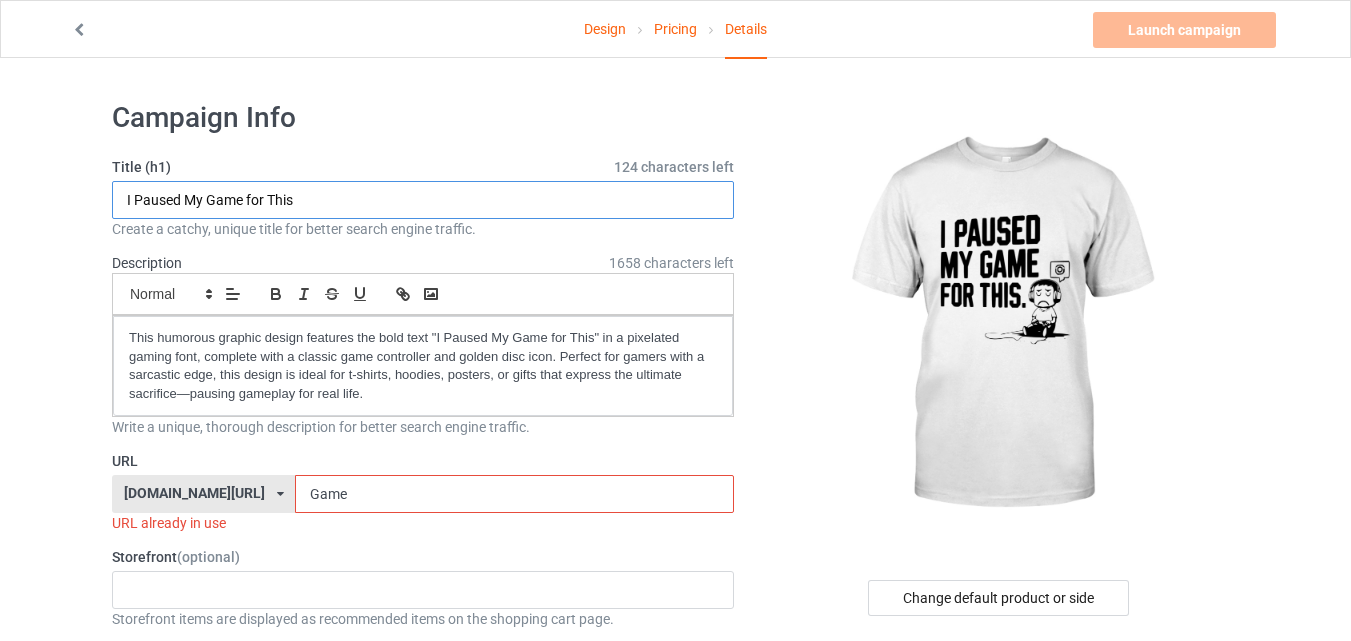 drag, startPoint x: 125, startPoint y: 195, endPoint x: 334, endPoint y: 218, distance: 210.26175 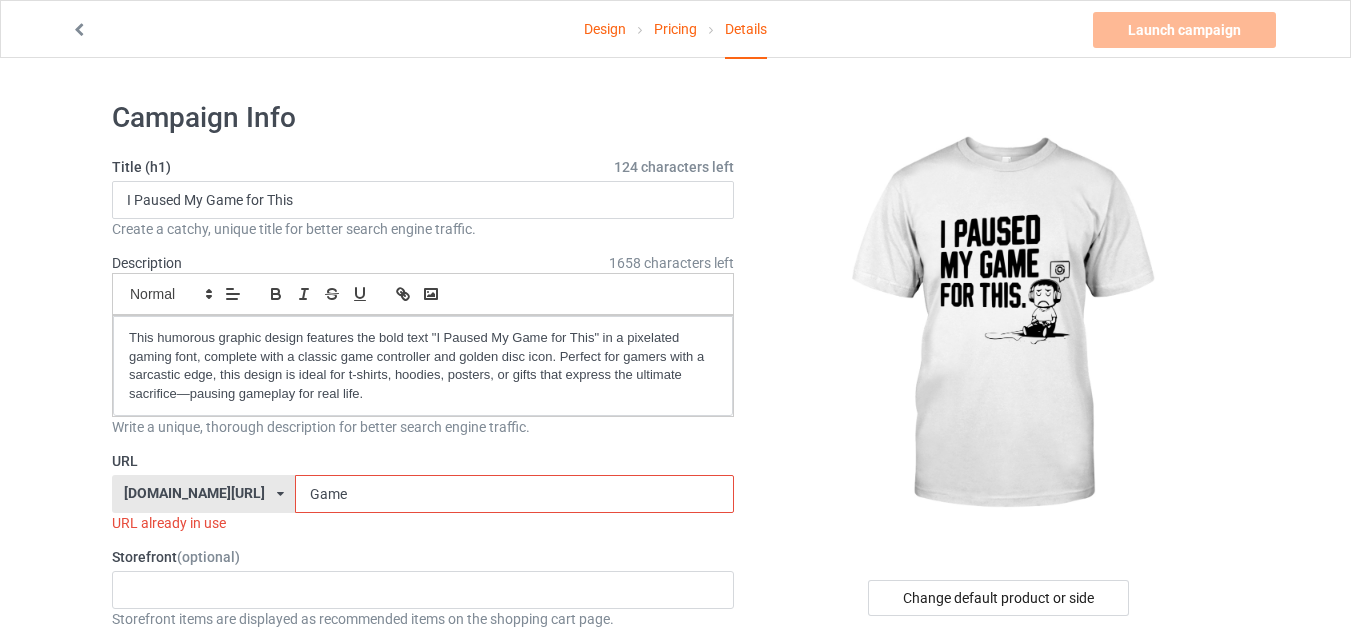 click on "Game" at bounding box center (514, 494) 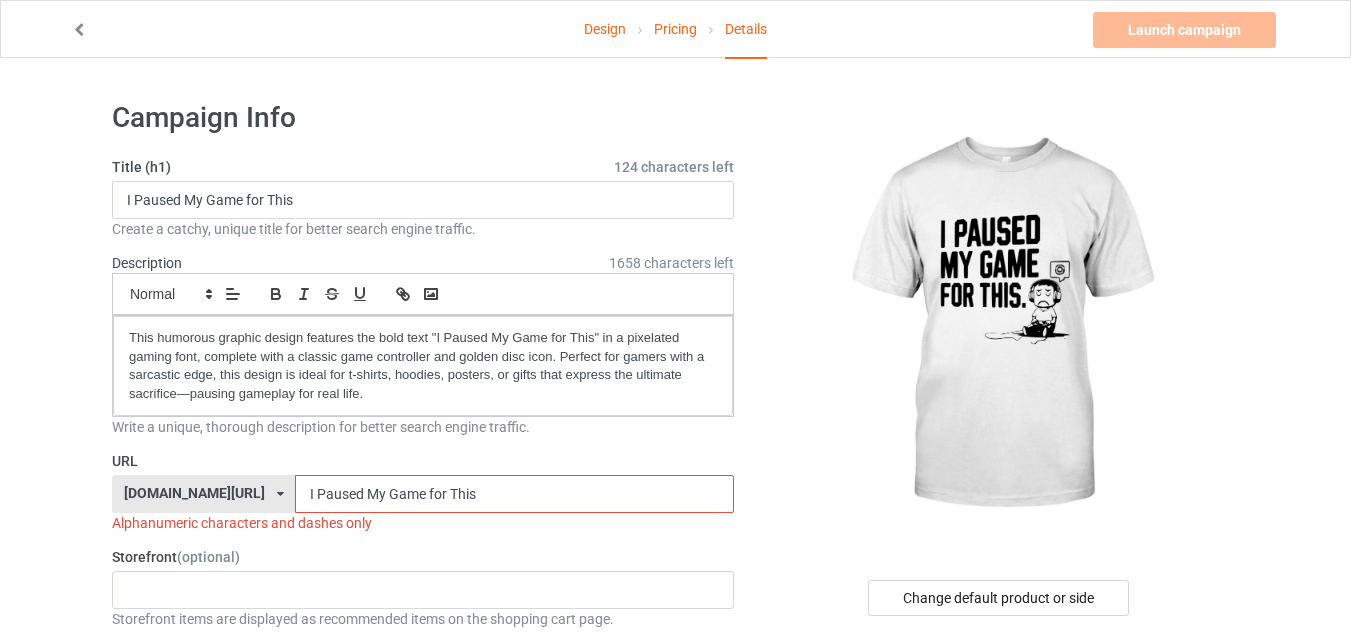 drag, startPoint x: 252, startPoint y: 491, endPoint x: 473, endPoint y: 508, distance: 221.65288 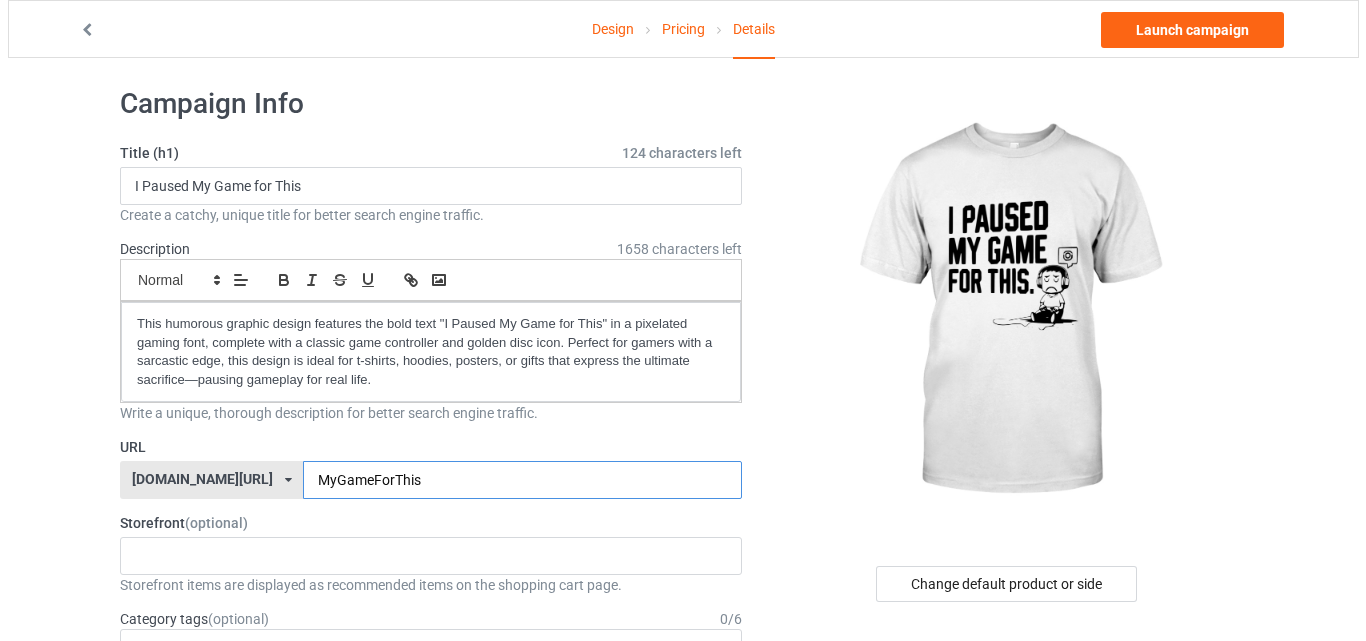 scroll, scrollTop: 0, scrollLeft: 0, axis: both 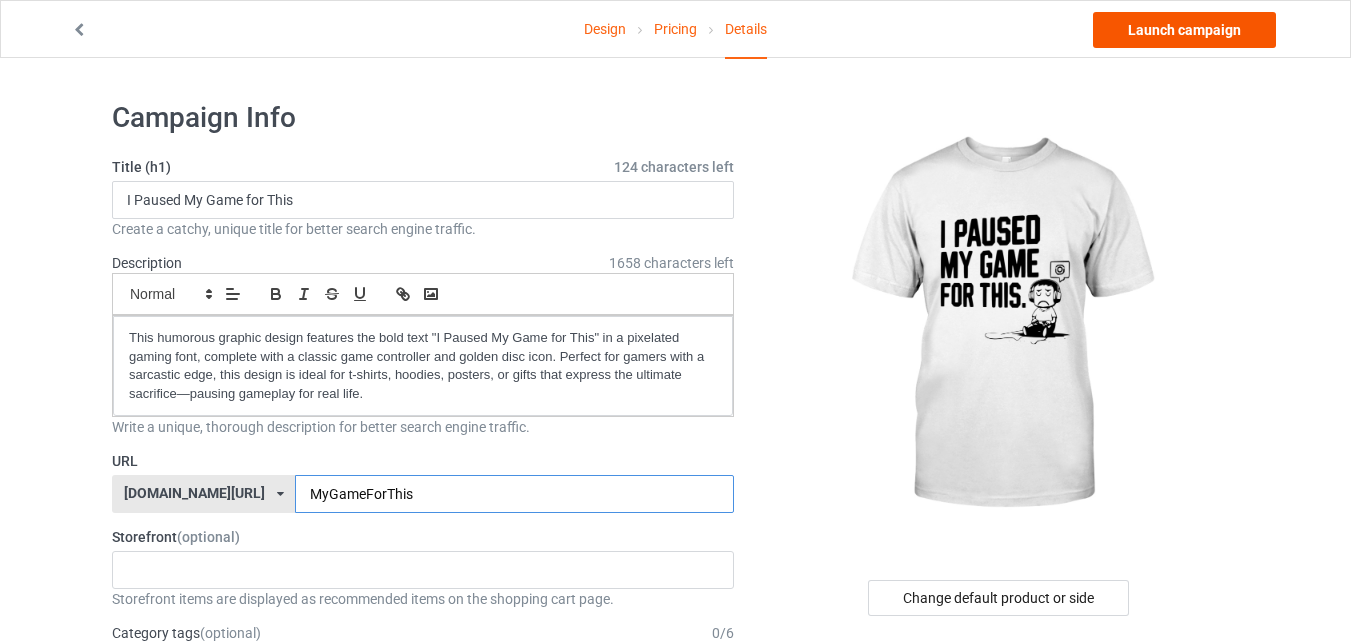 type on "MyGameForThis" 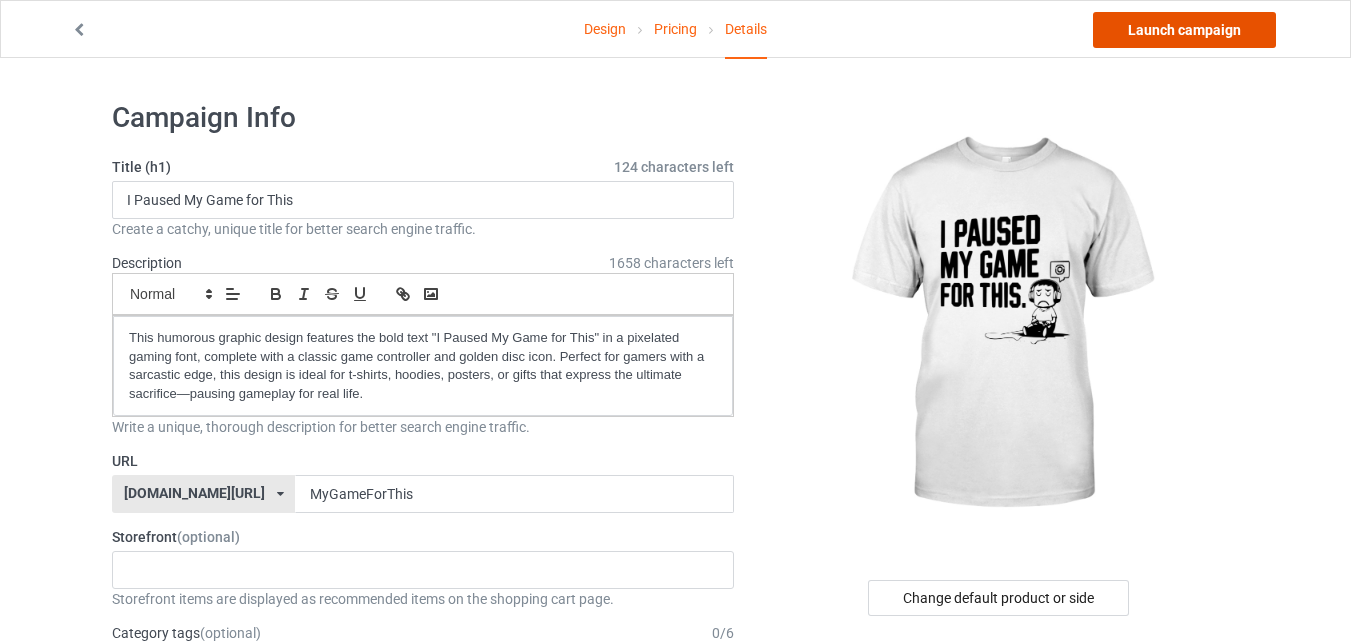click on "Launch campaign" at bounding box center (1184, 30) 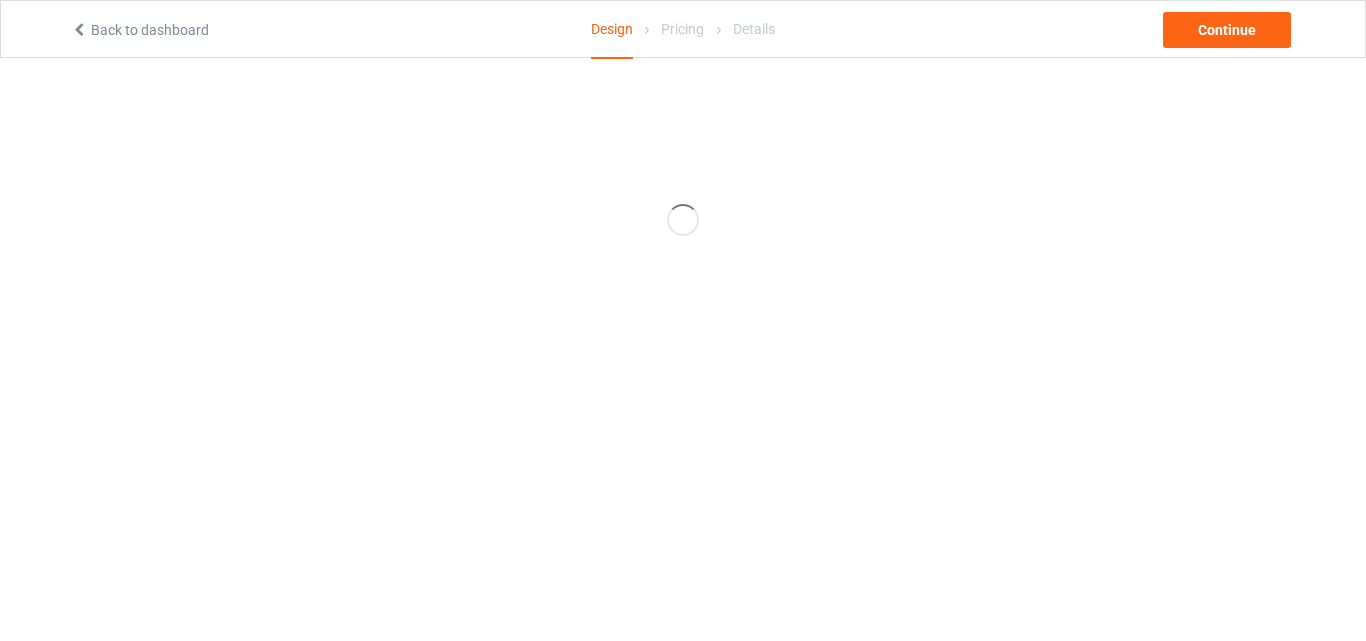 scroll, scrollTop: 0, scrollLeft: 0, axis: both 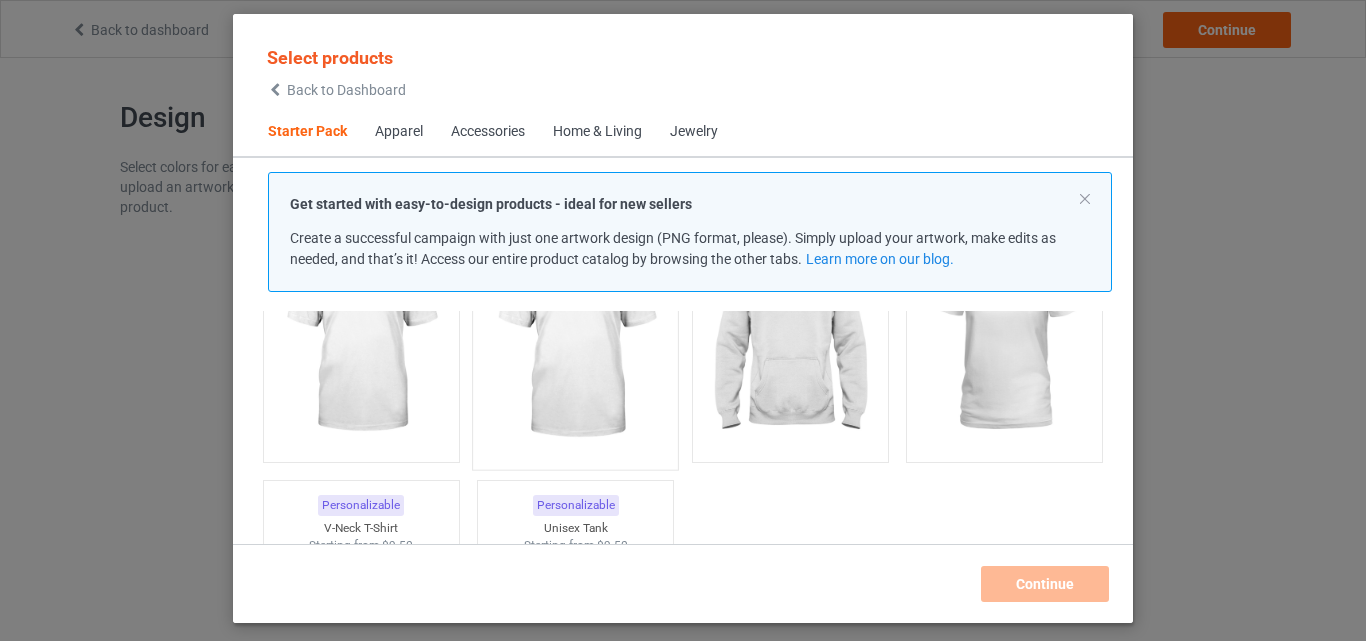 drag, startPoint x: 356, startPoint y: 386, endPoint x: 561, endPoint y: 428, distance: 209.25821 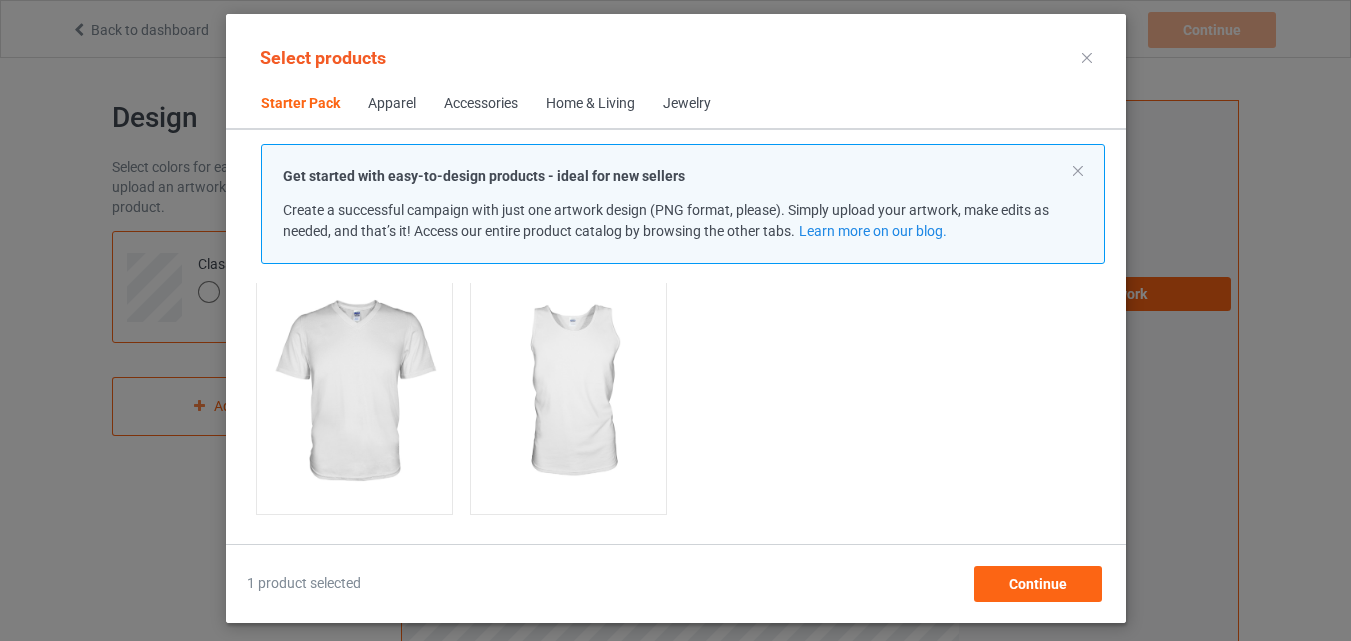 scroll, scrollTop: 626, scrollLeft: 0, axis: vertical 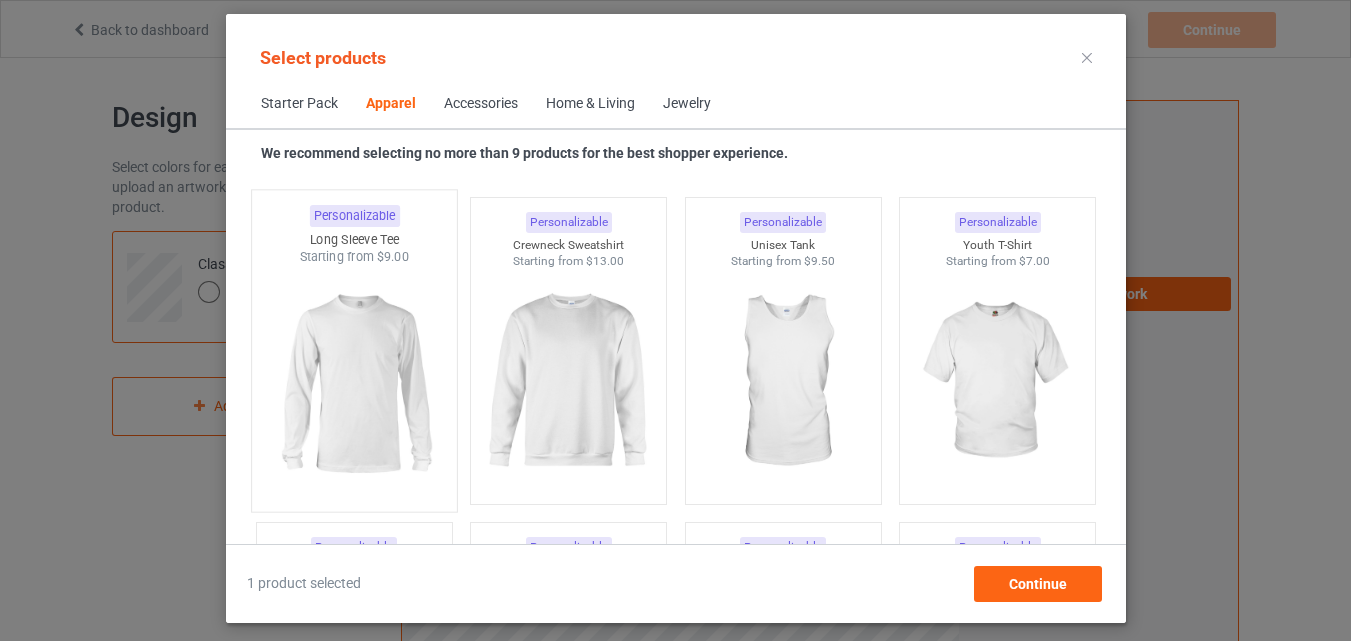 click at bounding box center [354, 383] 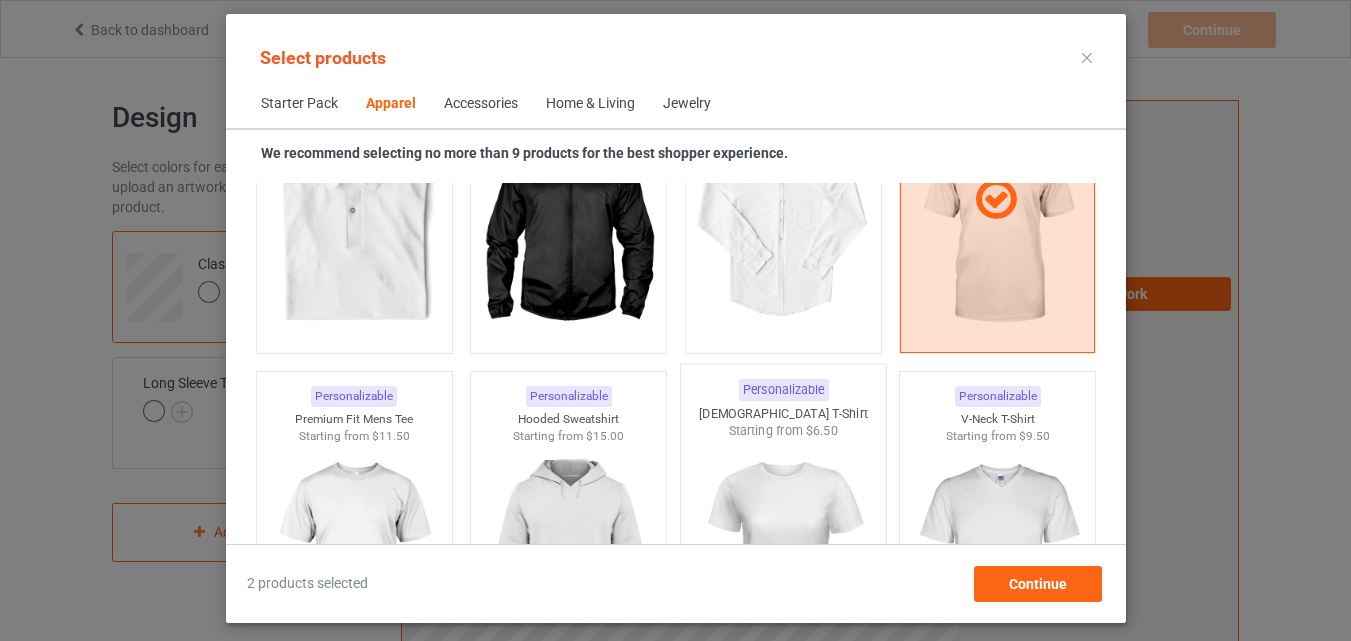 scroll, scrollTop: 1126, scrollLeft: 0, axis: vertical 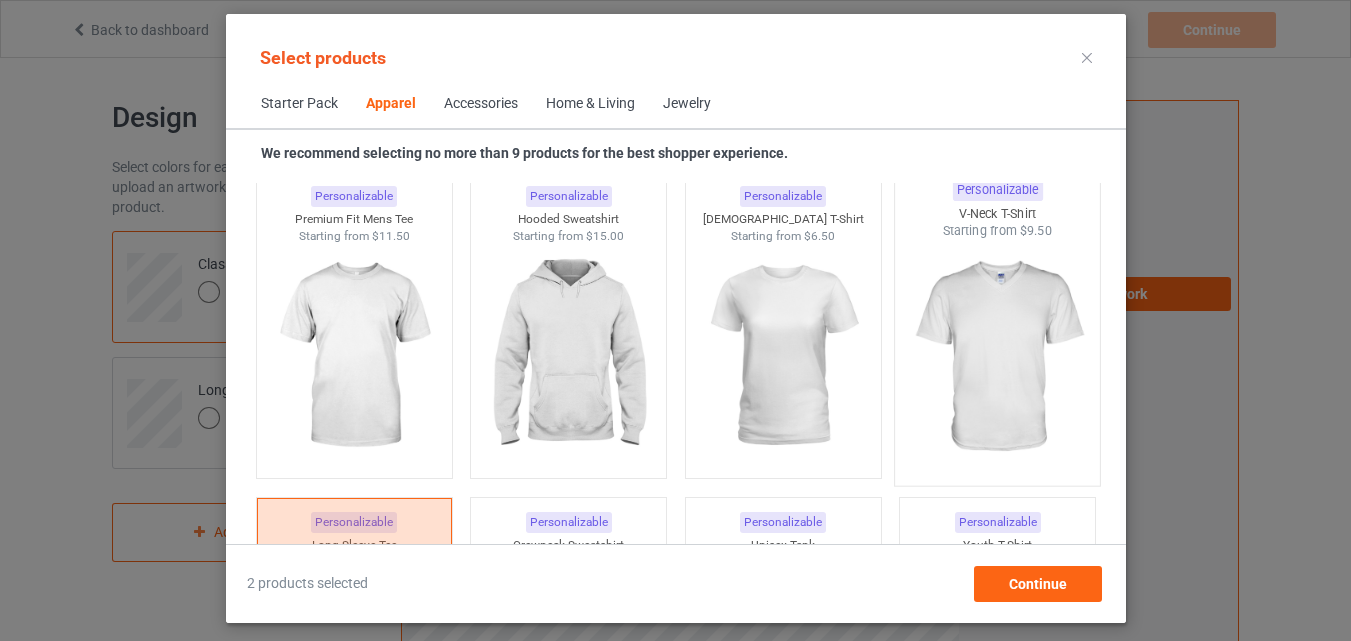 click at bounding box center (997, 357) 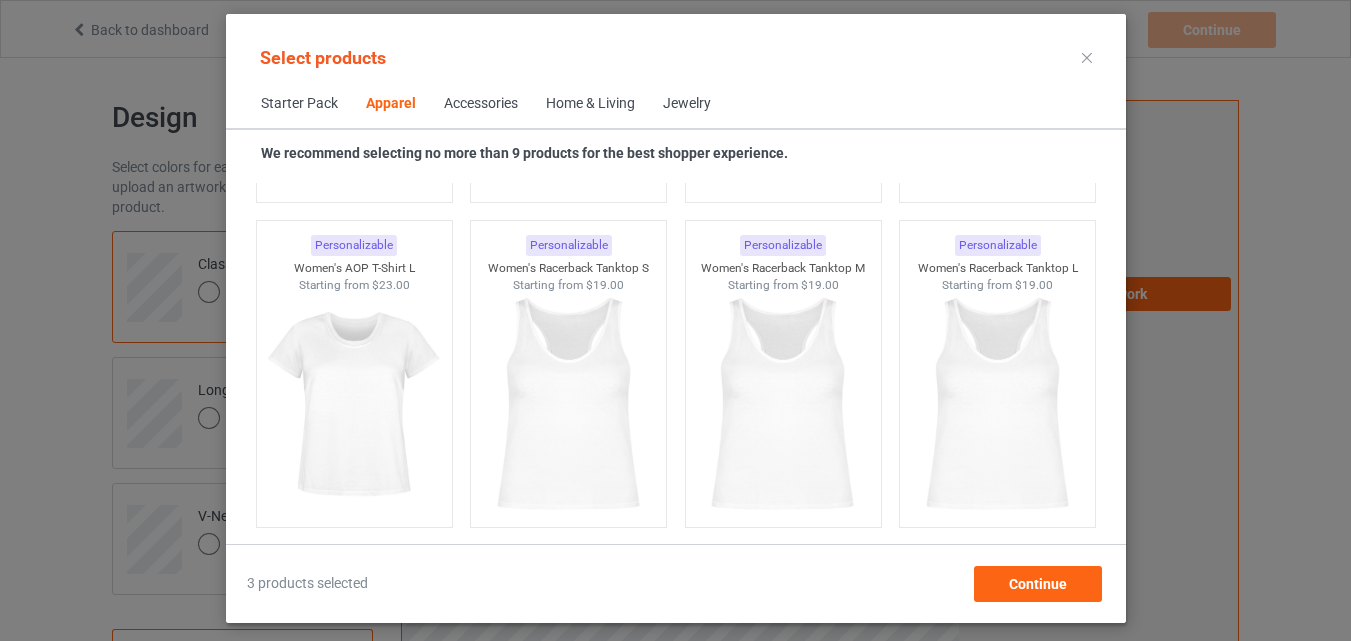 scroll, scrollTop: 3726, scrollLeft: 0, axis: vertical 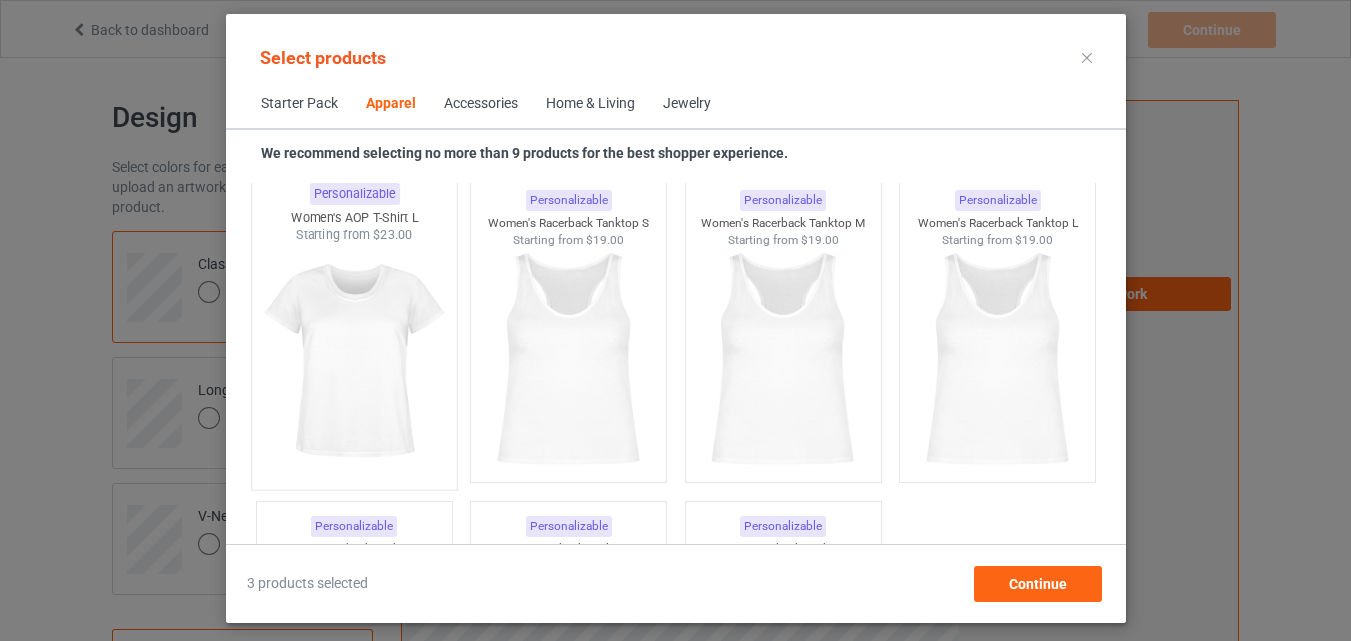 click at bounding box center [354, 361] 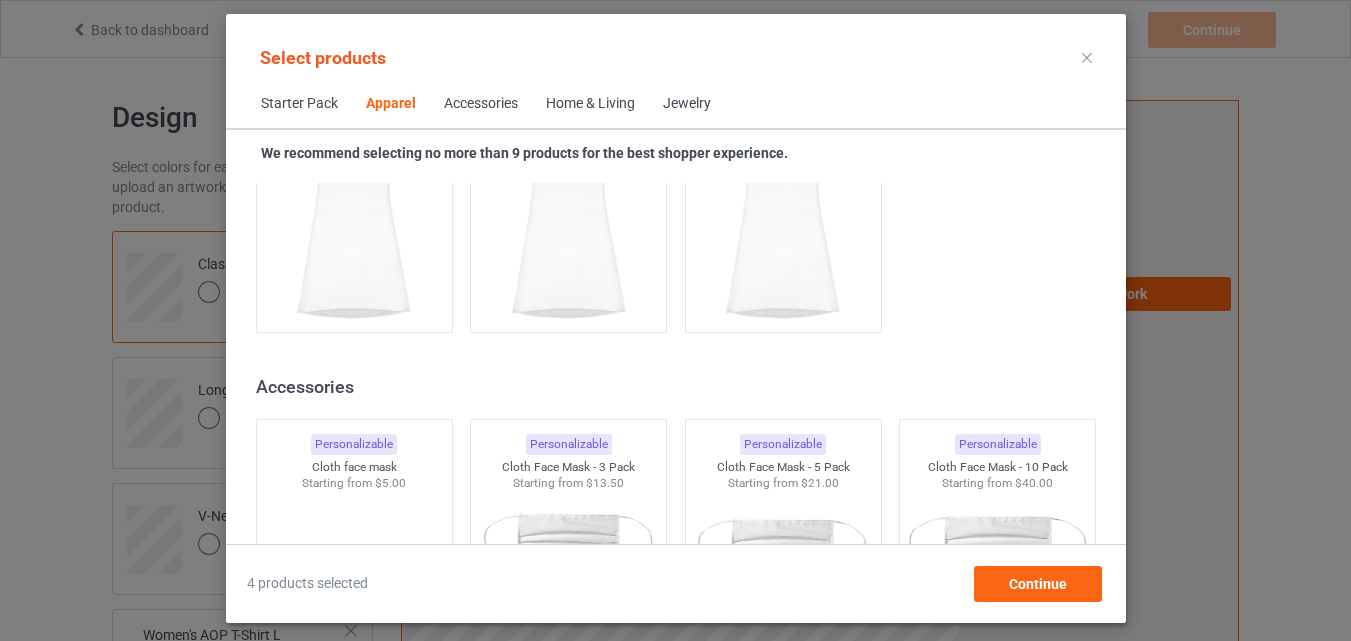 scroll, scrollTop: 4326, scrollLeft: 0, axis: vertical 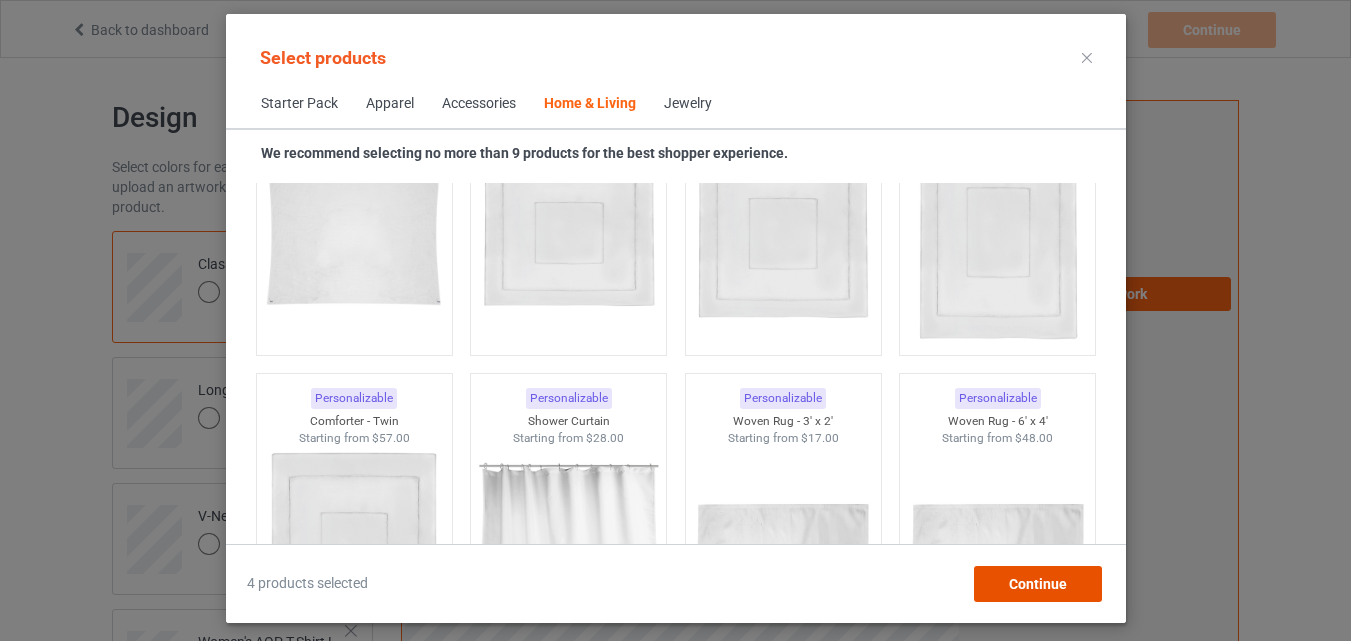 click on "Continue" at bounding box center [1037, 584] 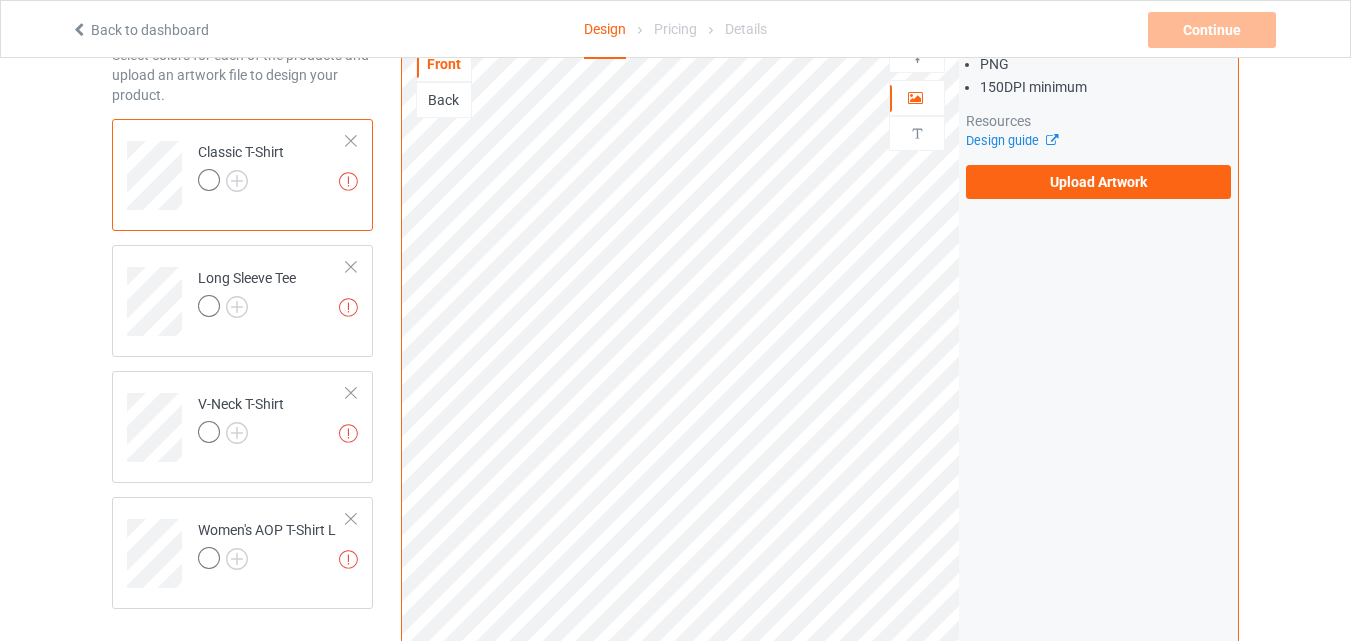 scroll, scrollTop: 0, scrollLeft: 0, axis: both 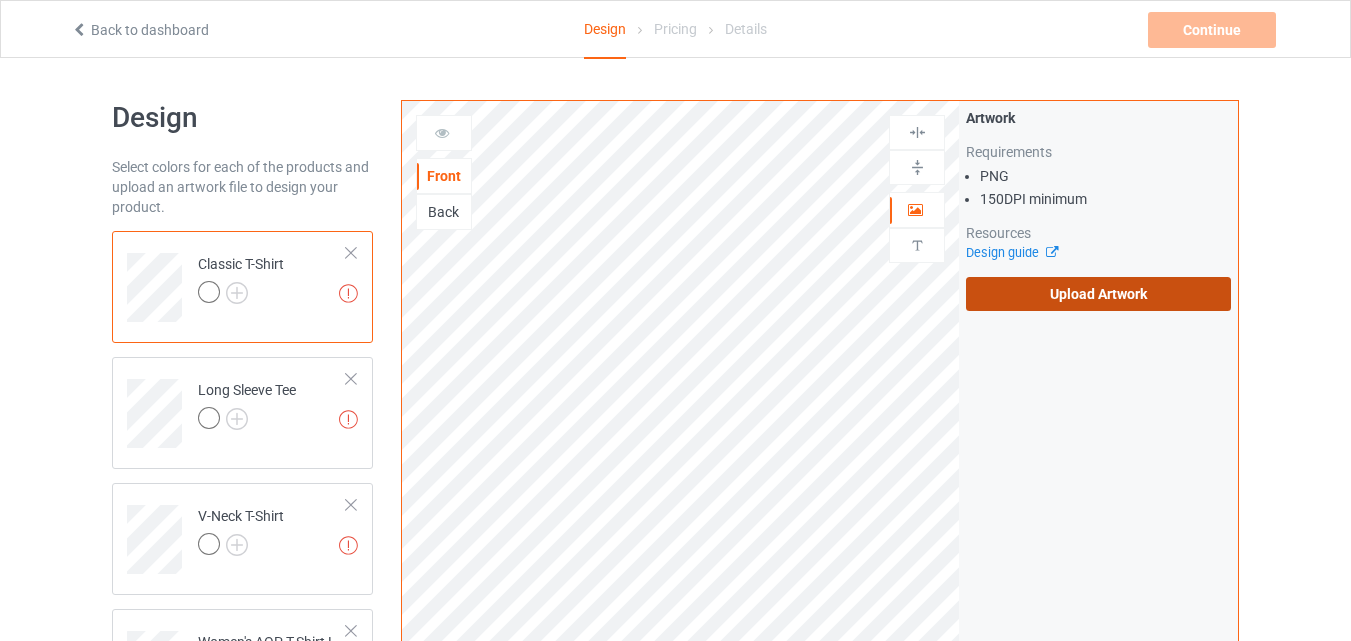 click on "Upload Artwork" at bounding box center (1098, 294) 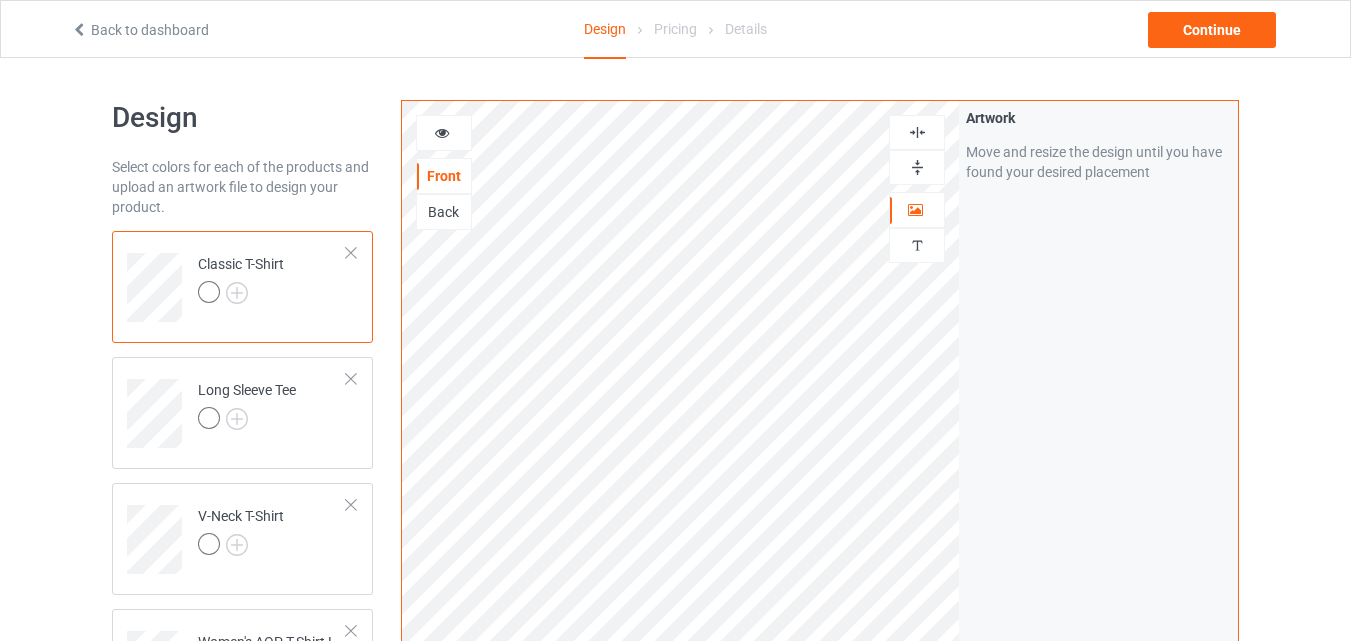 click at bounding box center [917, 167] 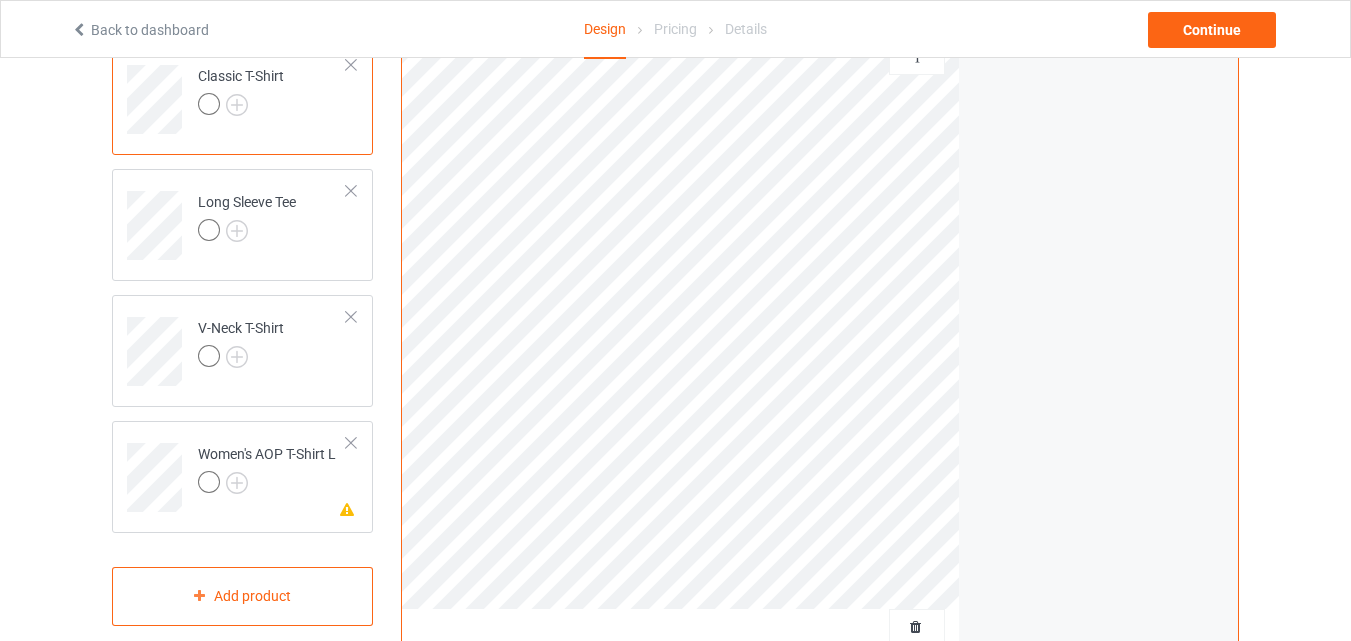 scroll, scrollTop: 200, scrollLeft: 0, axis: vertical 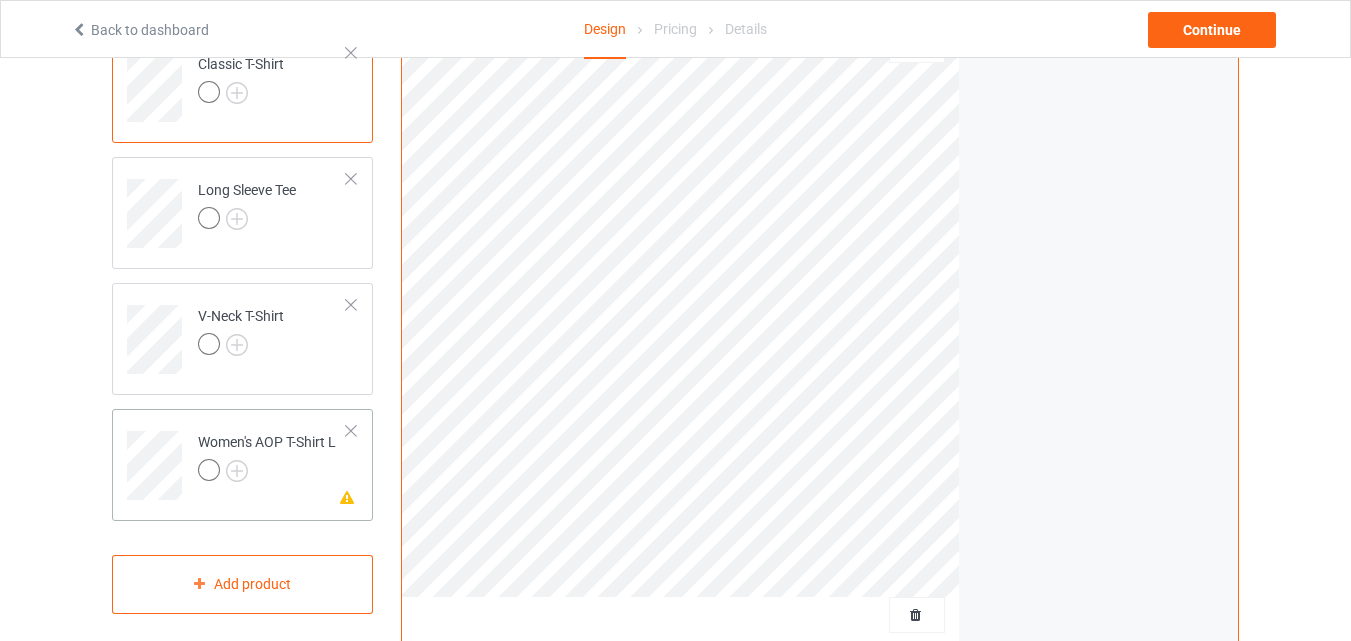 click on "Missing artwork on 4 side(s) Women's AOP T-Shirt L" at bounding box center [242, 465] 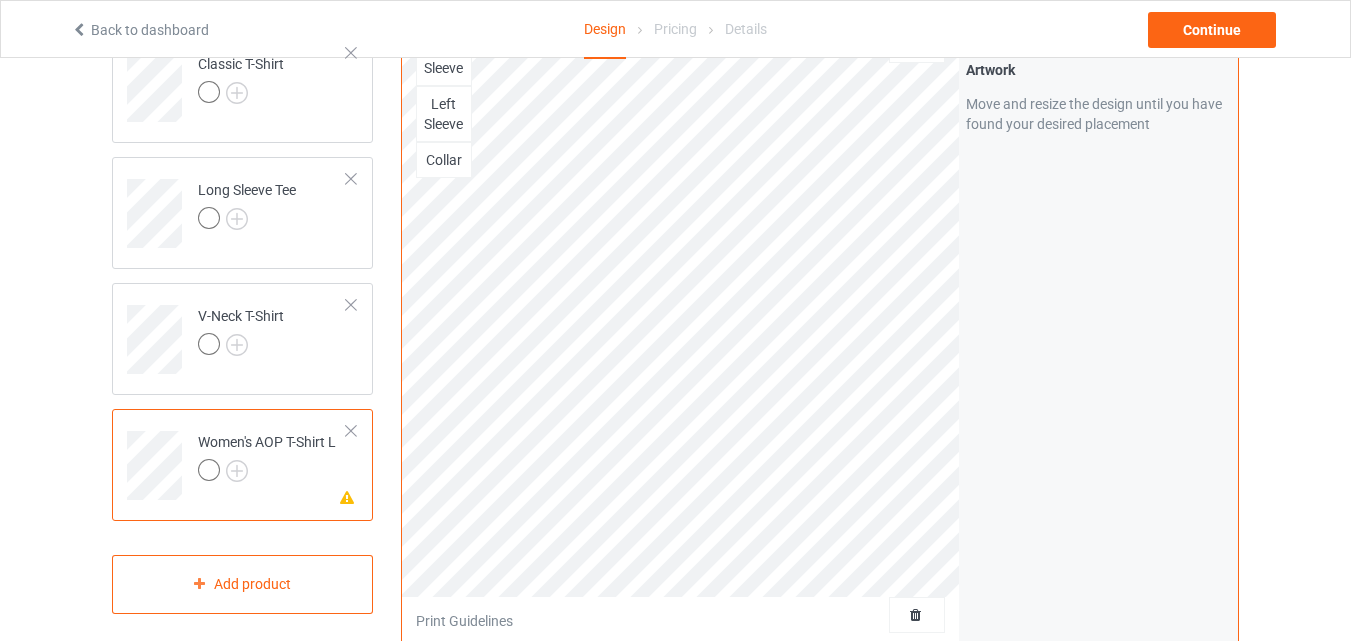click at bounding box center (351, 431) 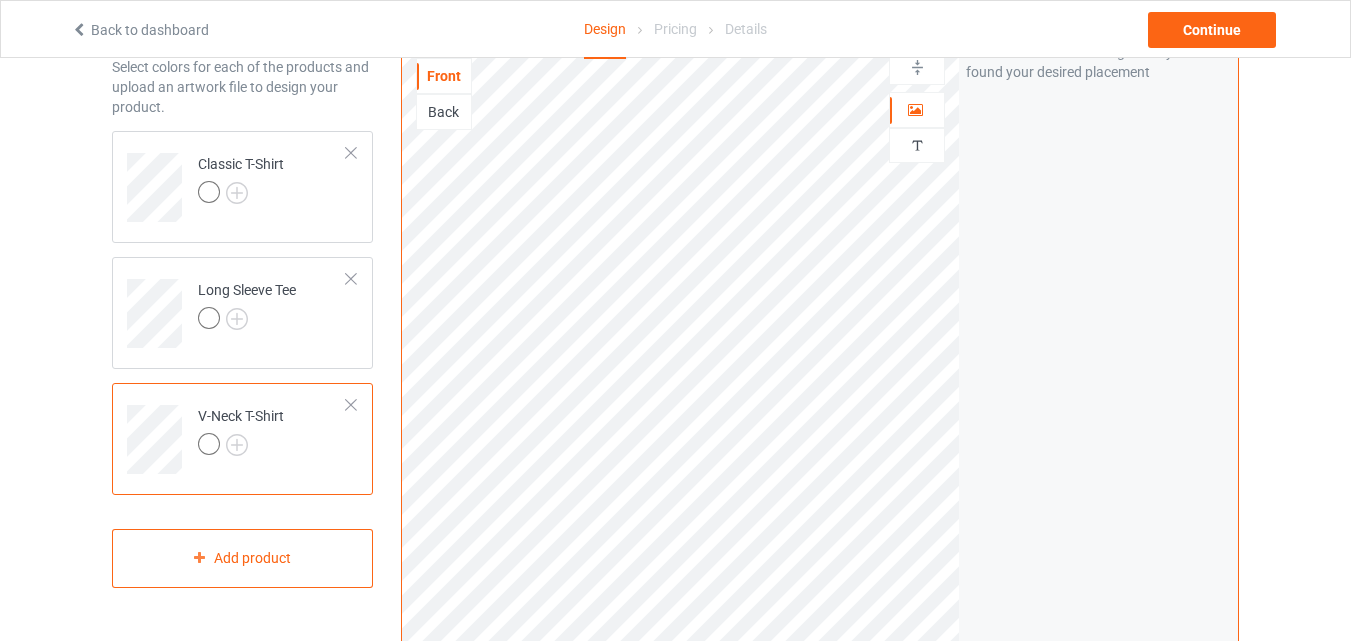 scroll, scrollTop: 0, scrollLeft: 0, axis: both 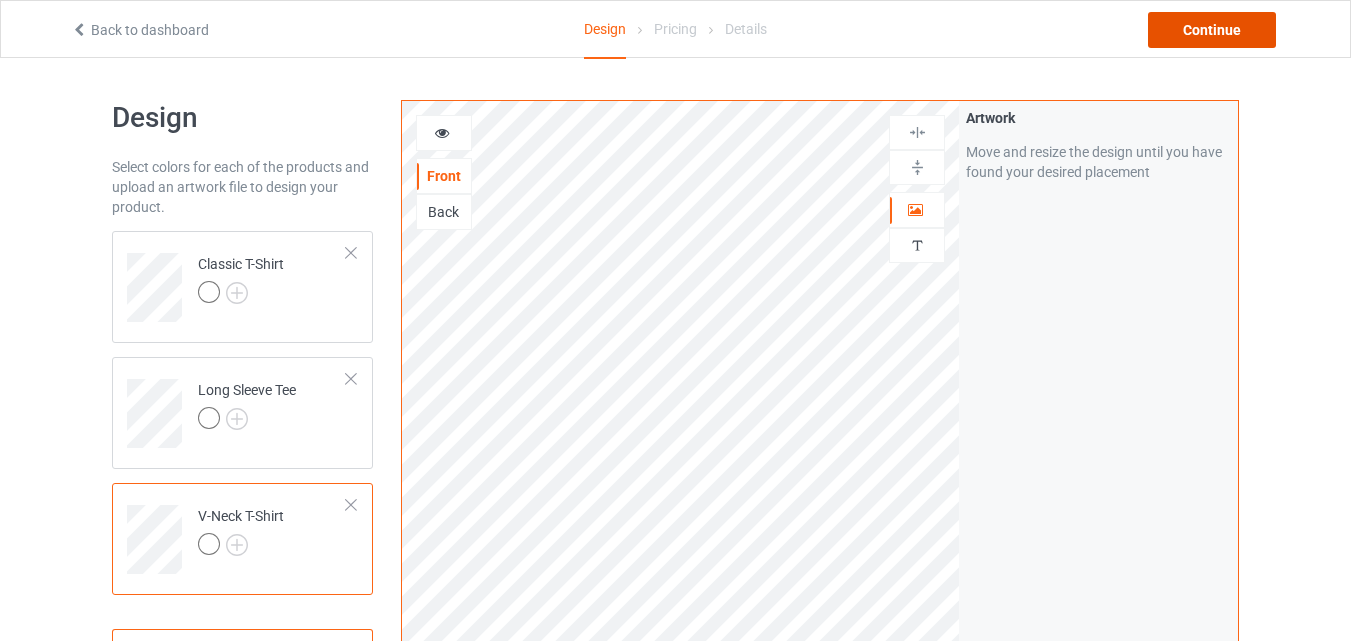 click on "Continue" at bounding box center [1212, 30] 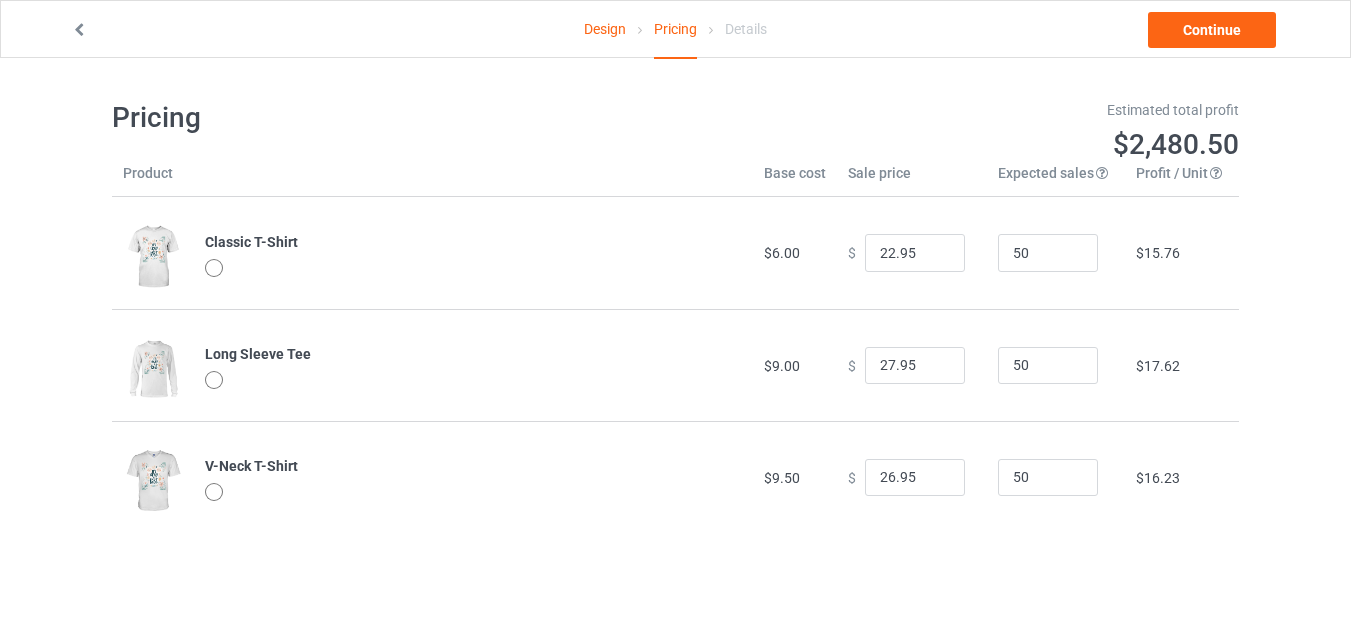 click at bounding box center (214, 268) 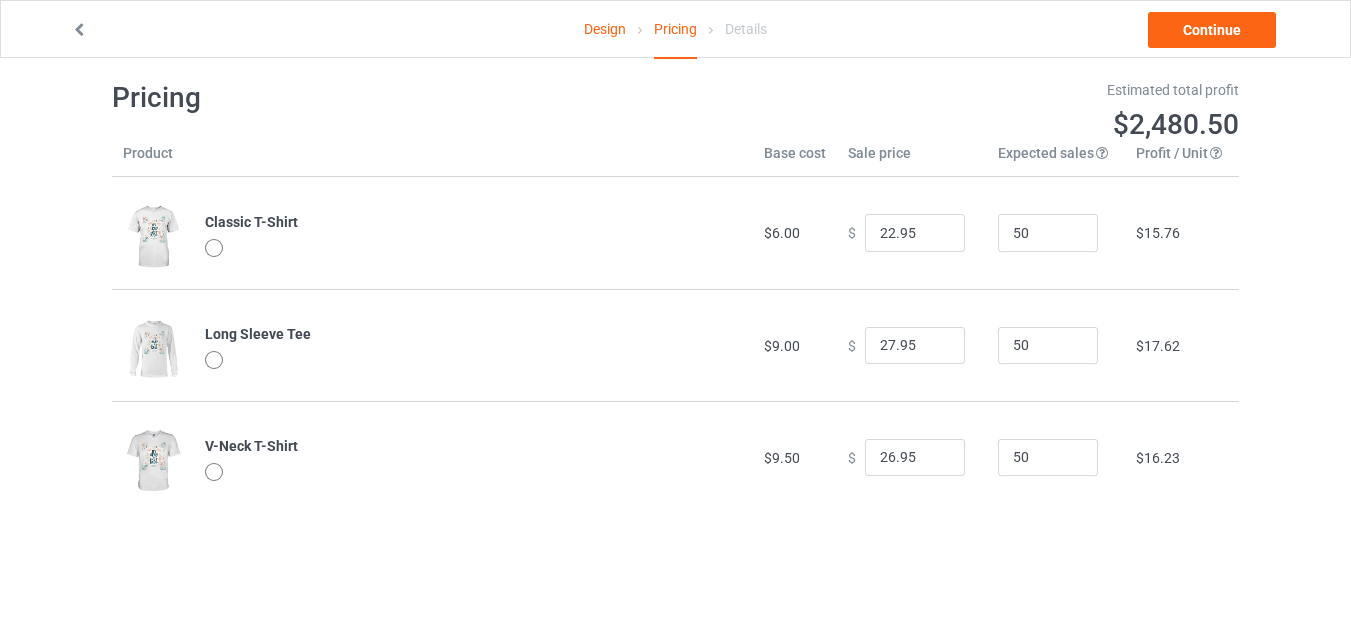 scroll, scrollTop: 0, scrollLeft: 0, axis: both 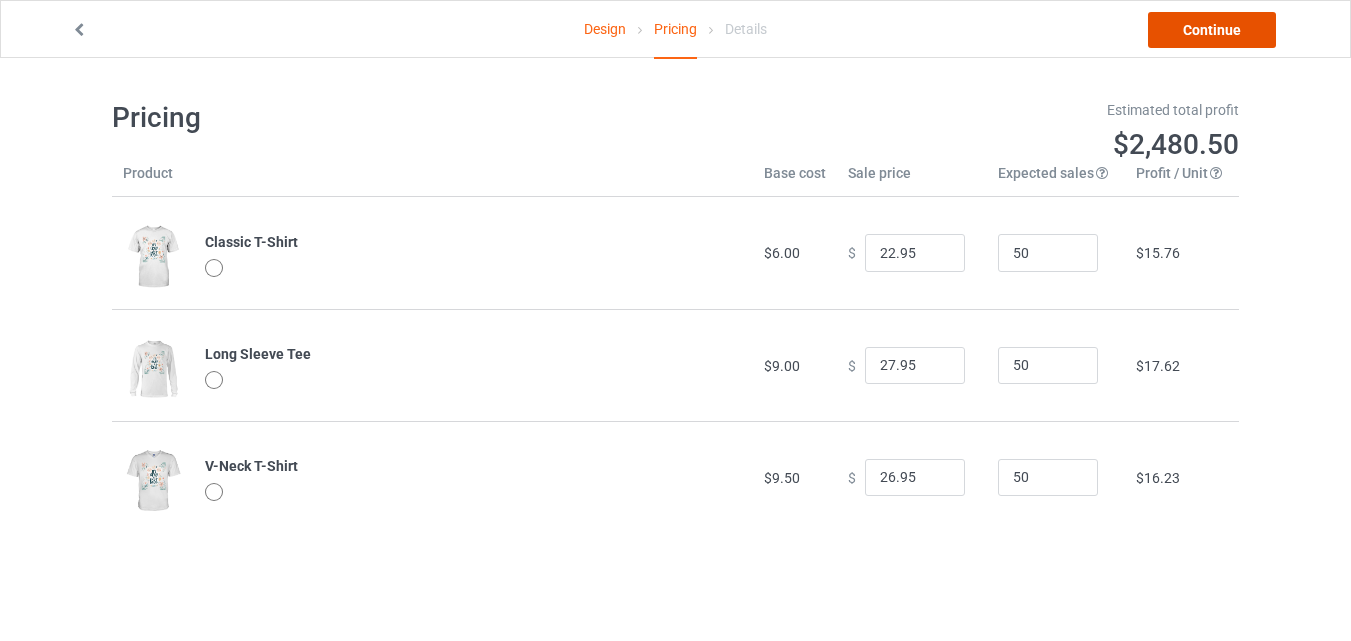 click on "Continue" at bounding box center [1212, 30] 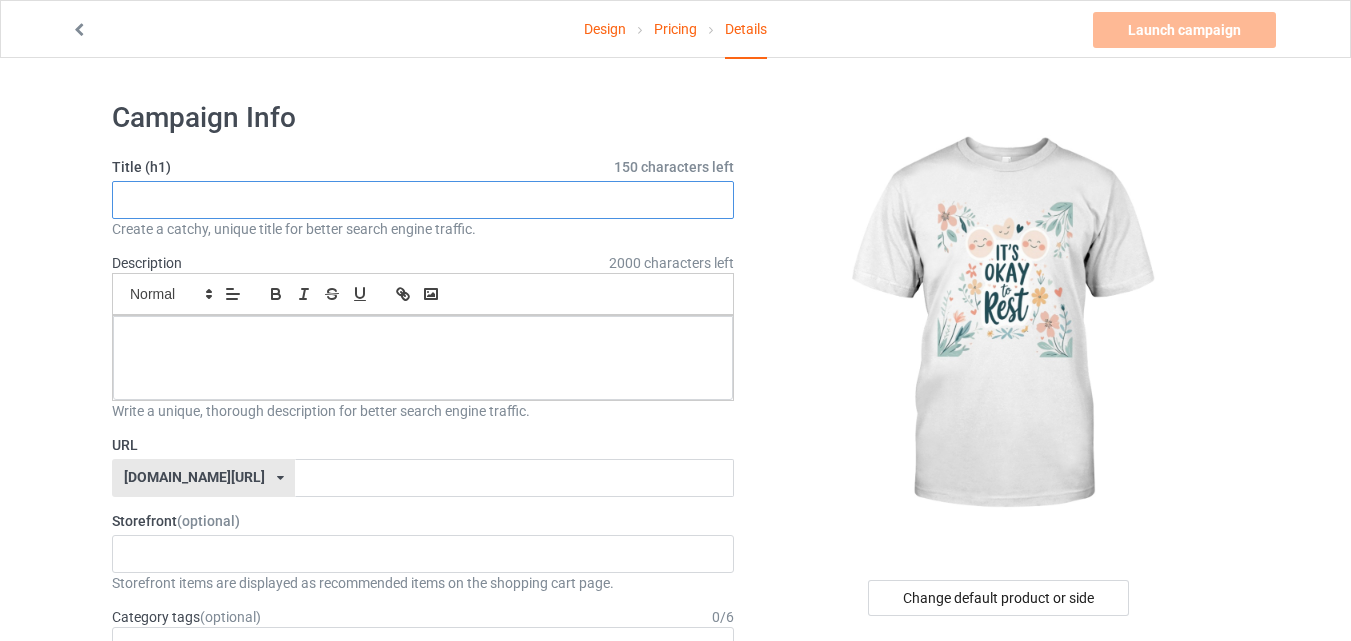 click at bounding box center [423, 200] 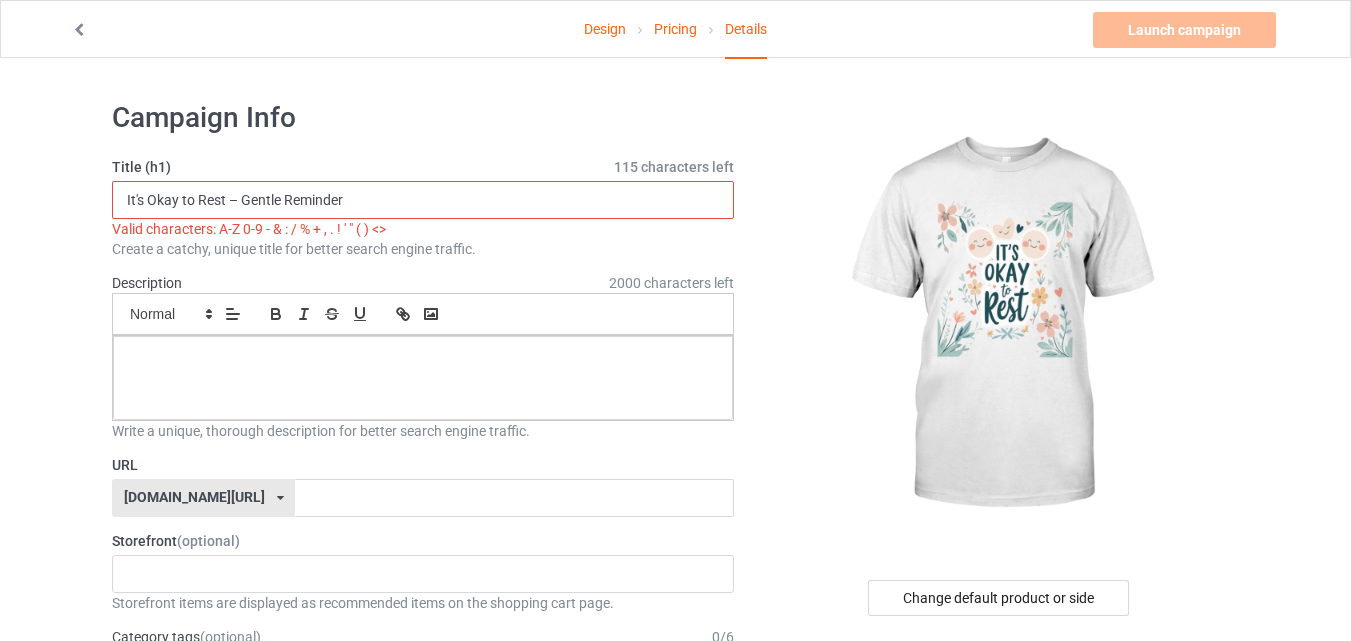 click on "It's Okay to Rest – Gentle Reminder" at bounding box center [423, 200] 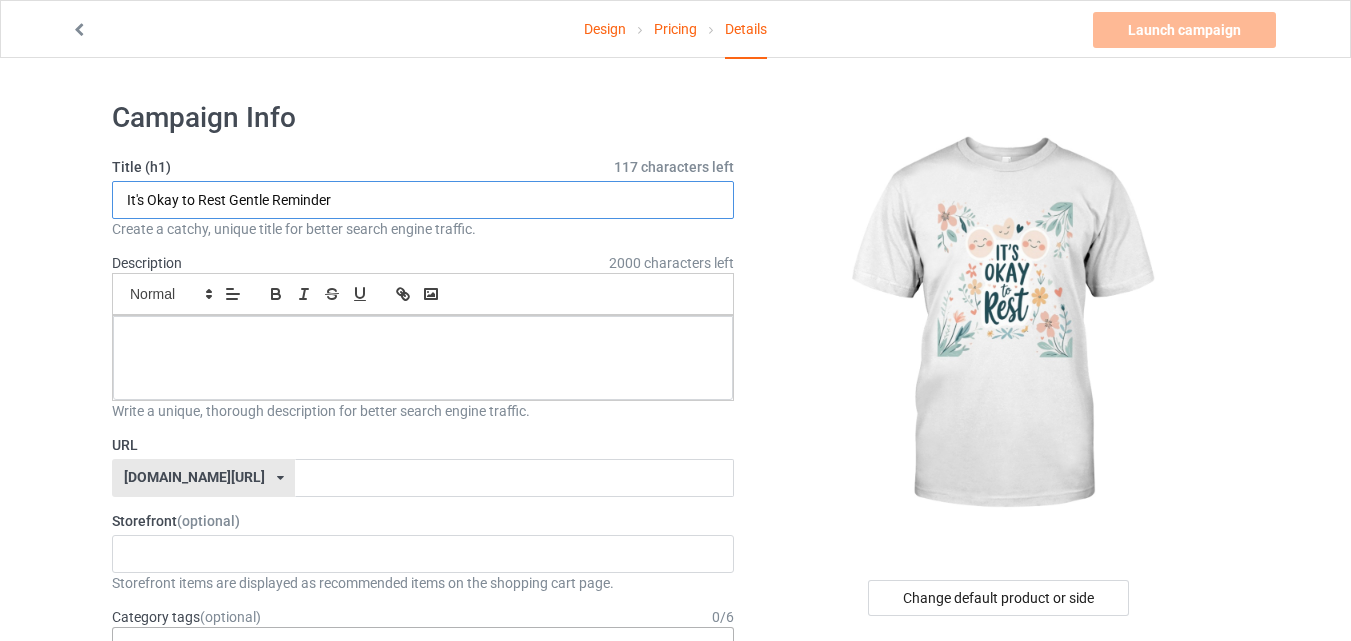 type on "It's Okay to Rest Gentle Reminder" 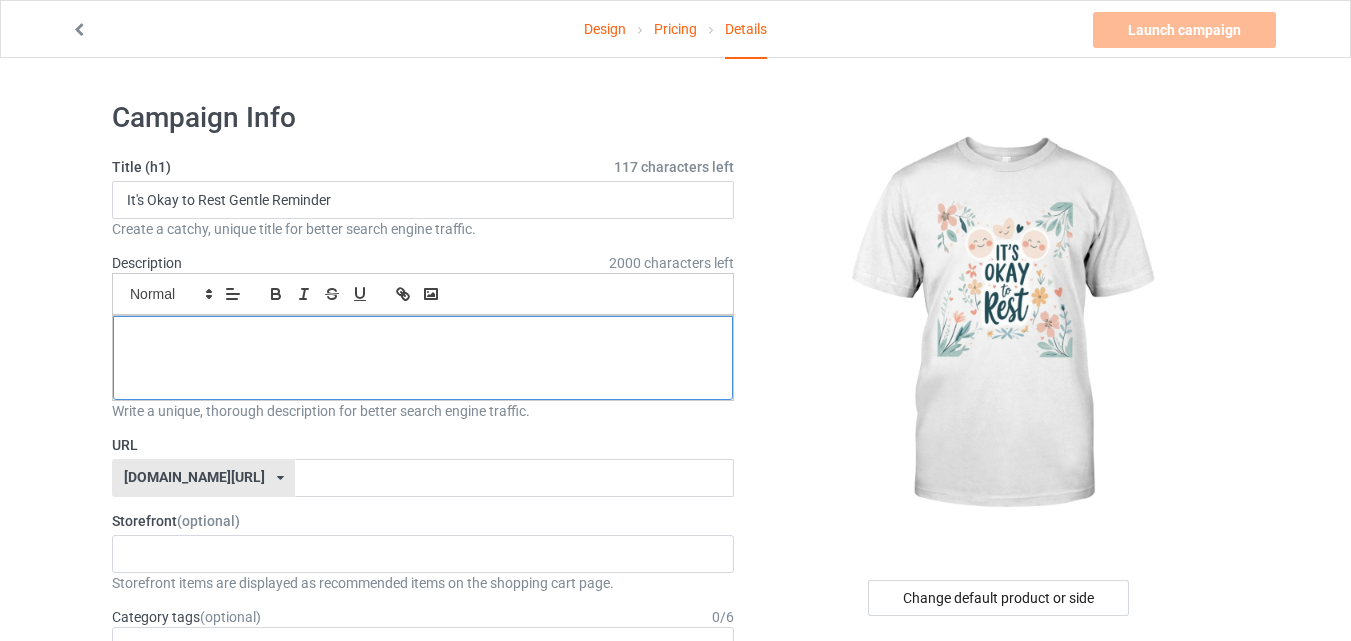 click at bounding box center [423, 358] 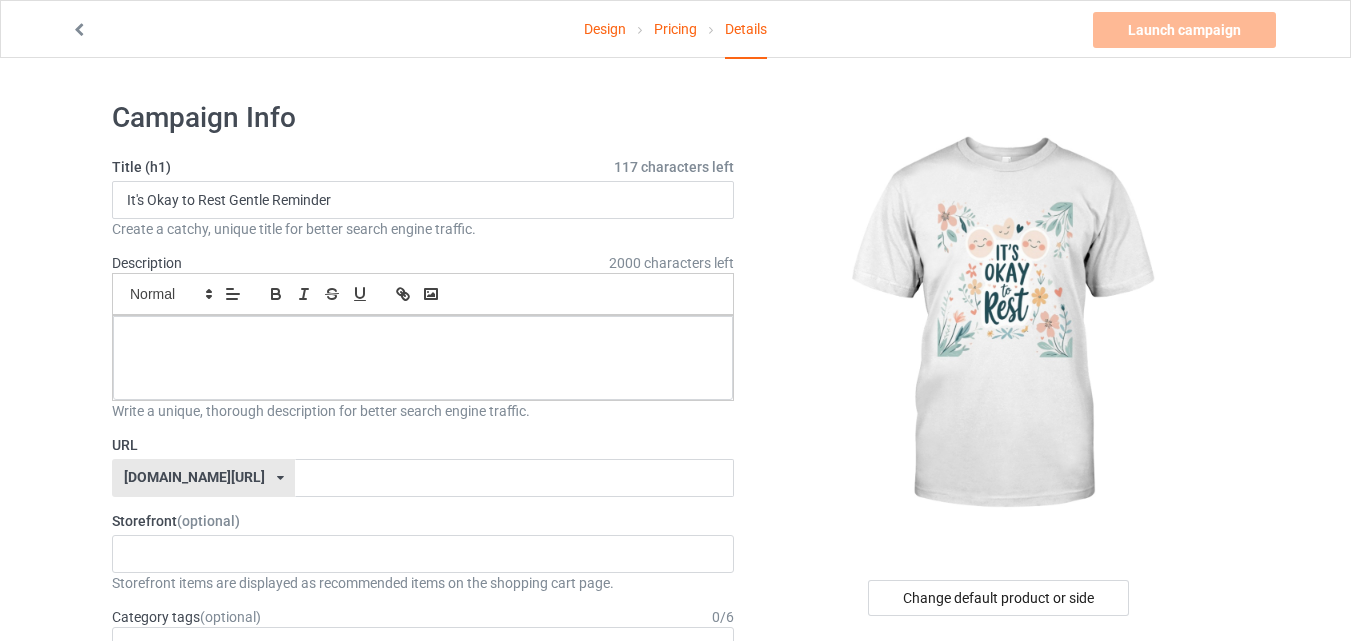 paste 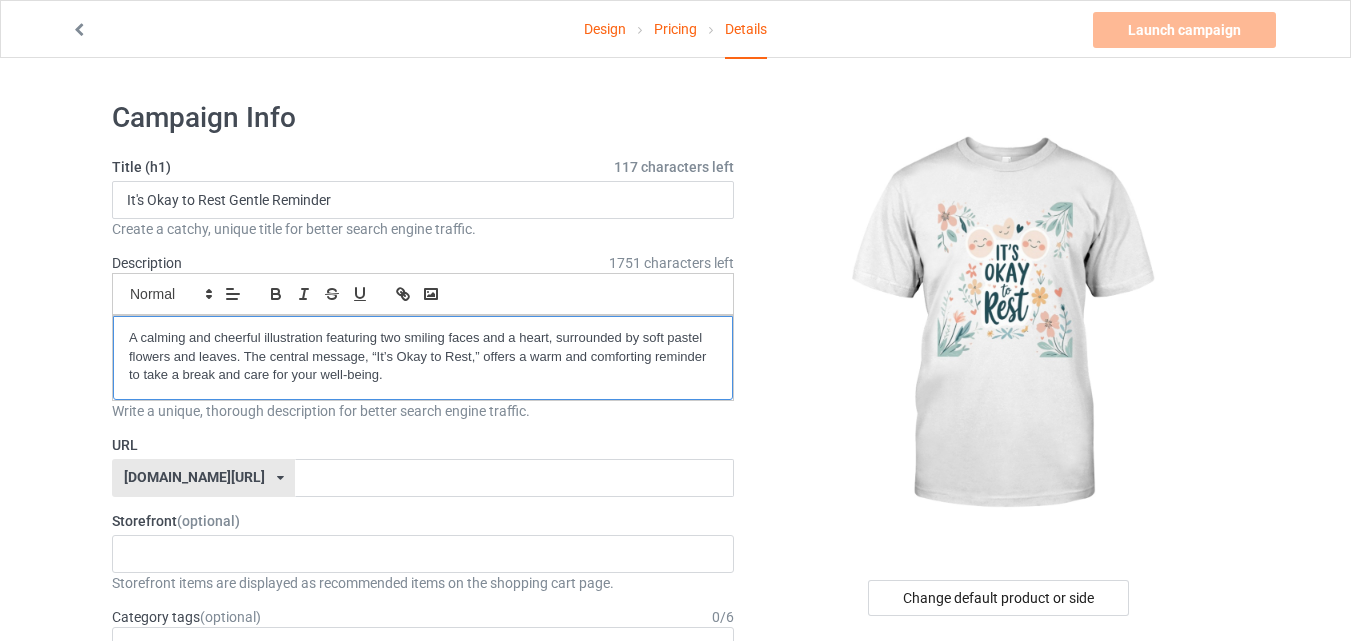 scroll, scrollTop: 0, scrollLeft: 0, axis: both 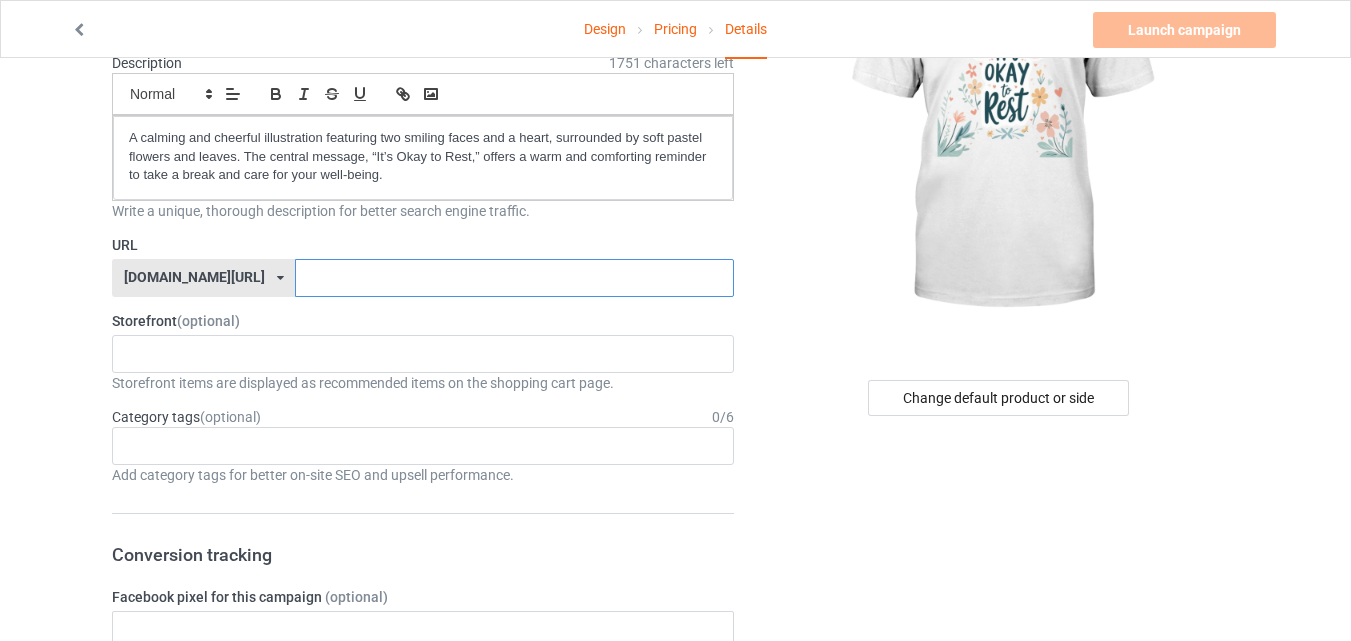 click at bounding box center [514, 278] 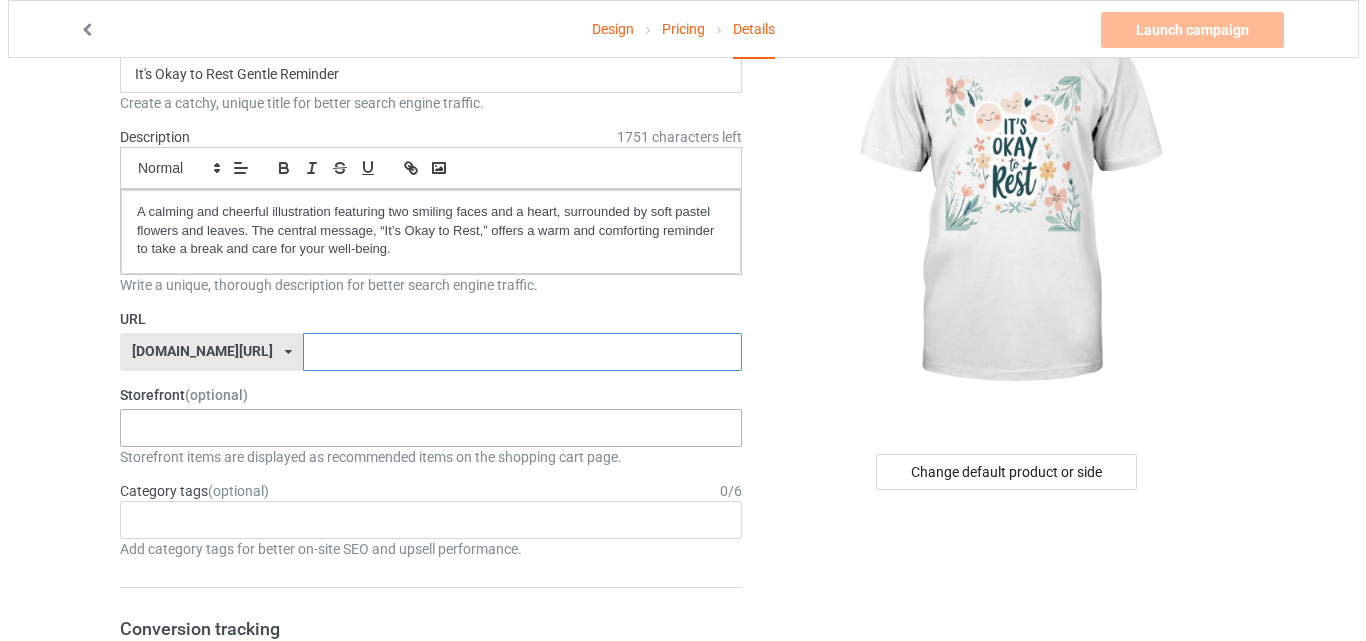 scroll, scrollTop: 0, scrollLeft: 0, axis: both 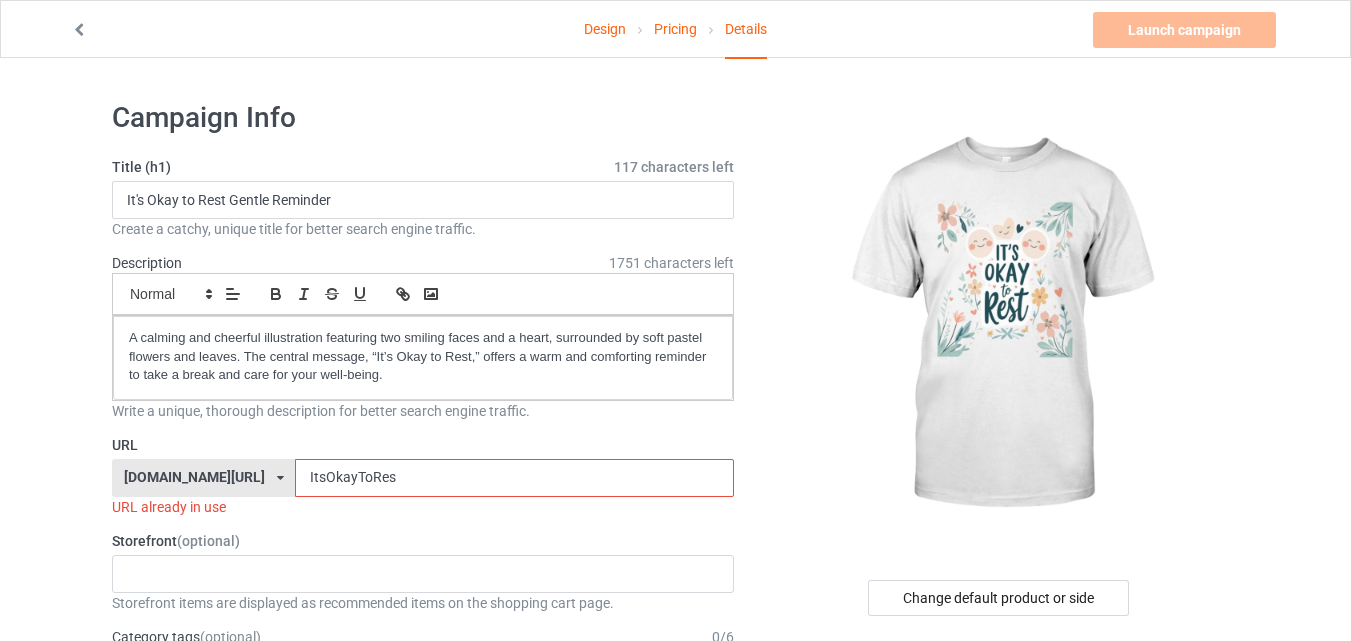 type on "ItsOkayToRest" 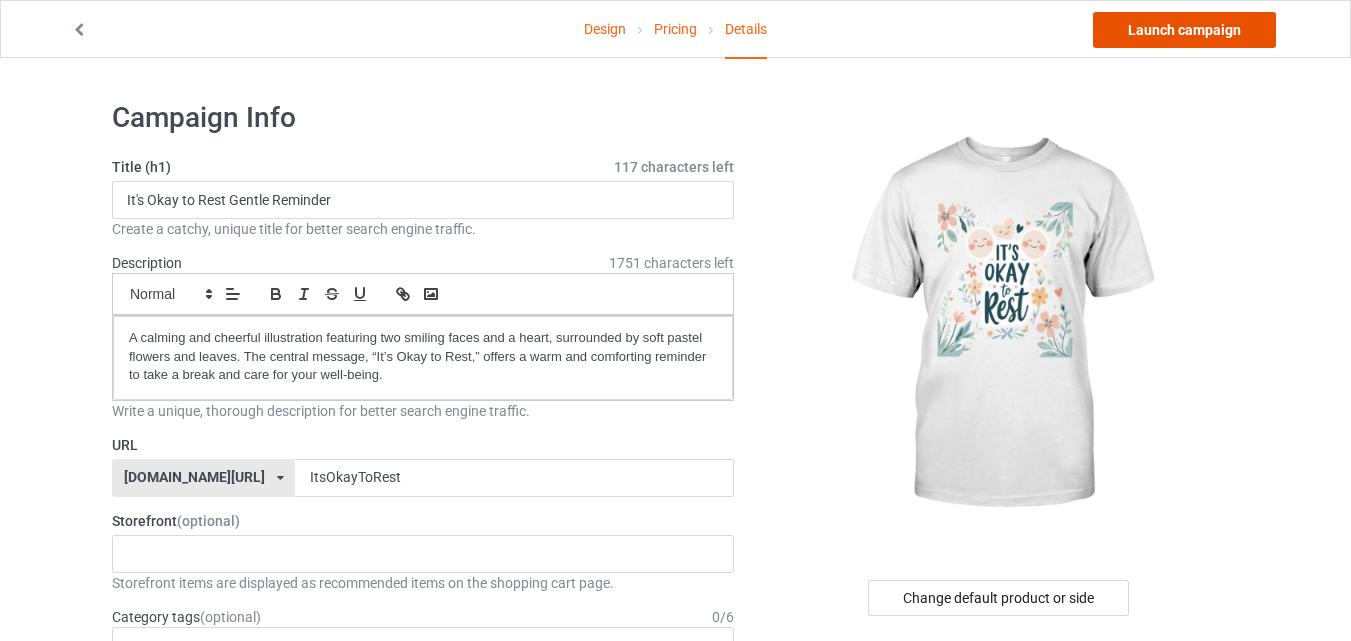 click on "Launch campaign" at bounding box center (1184, 30) 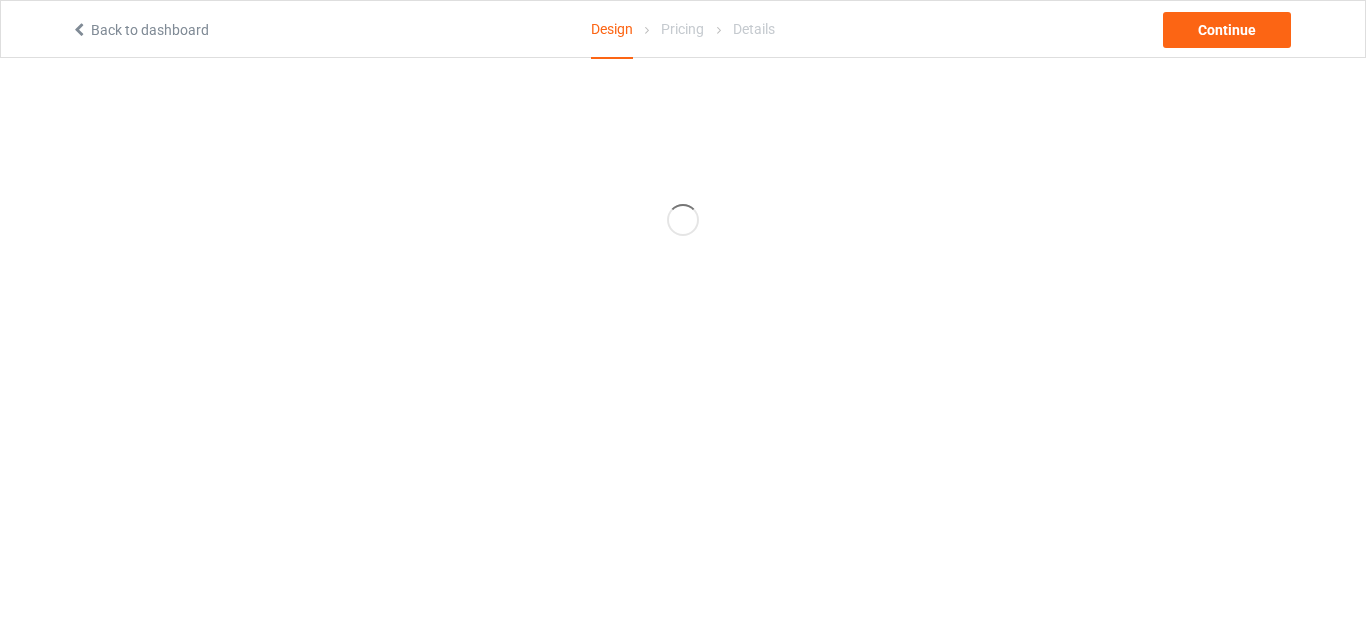 scroll, scrollTop: 0, scrollLeft: 0, axis: both 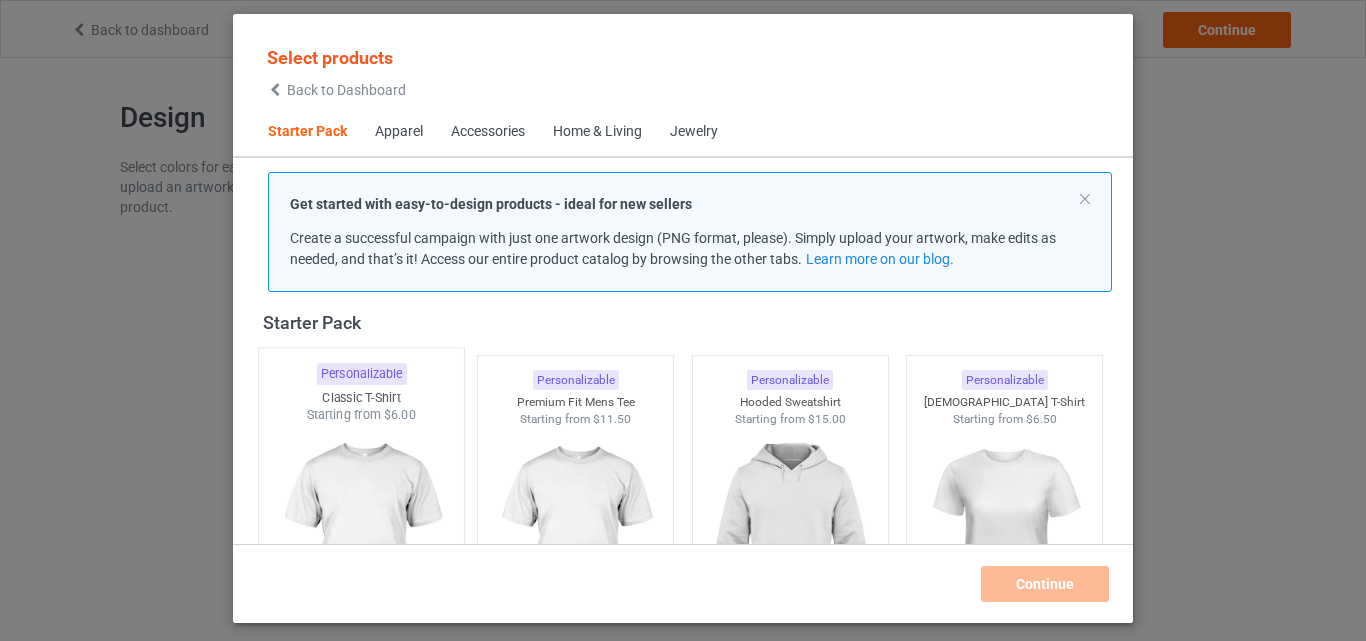 click at bounding box center [361, 541] 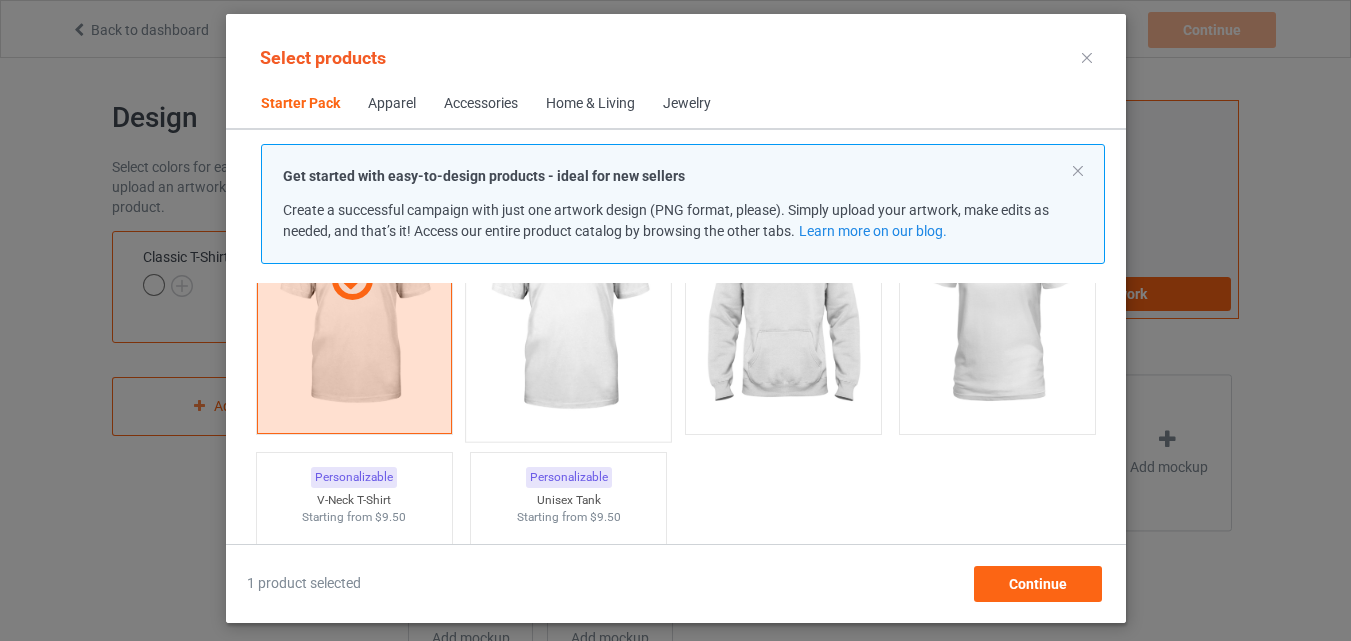 scroll, scrollTop: 126, scrollLeft: 0, axis: vertical 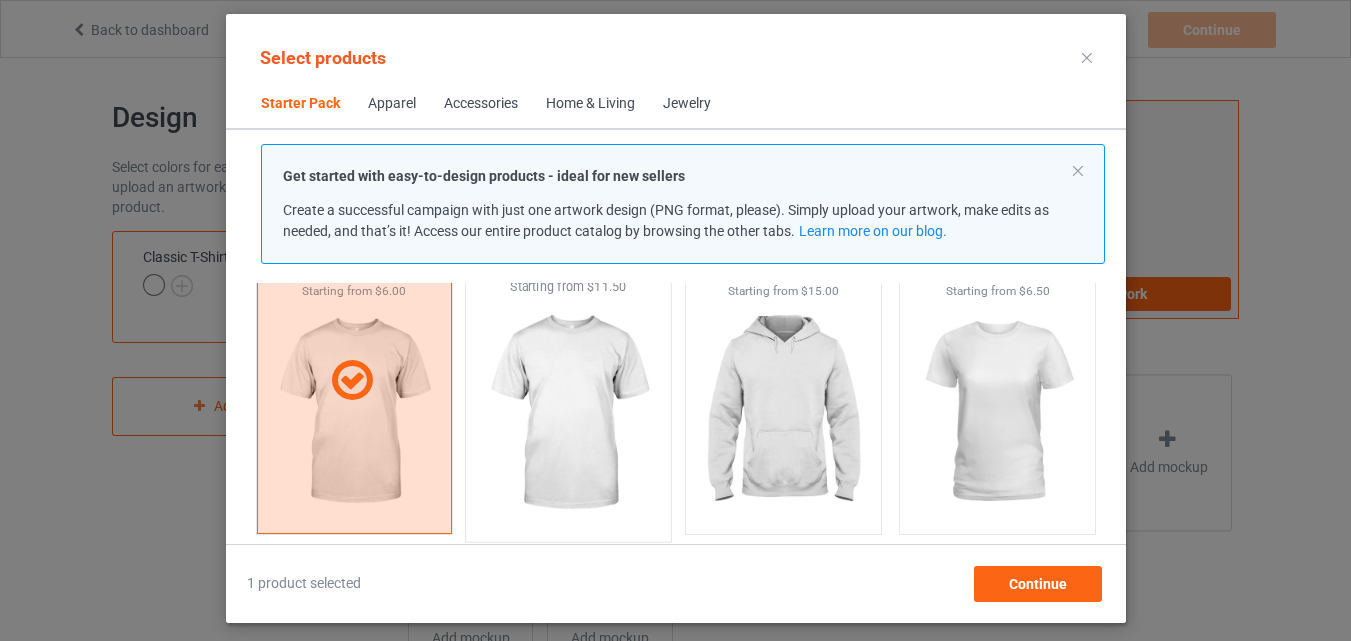click at bounding box center [568, 413] 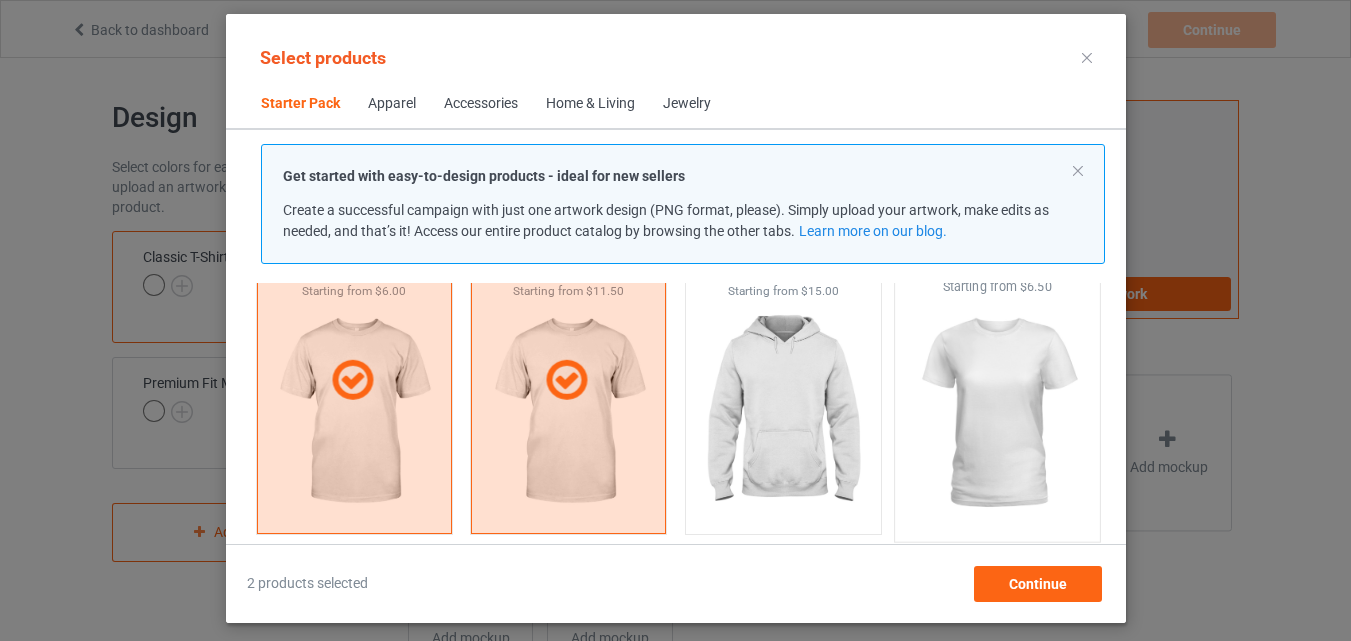 click at bounding box center [997, 413] 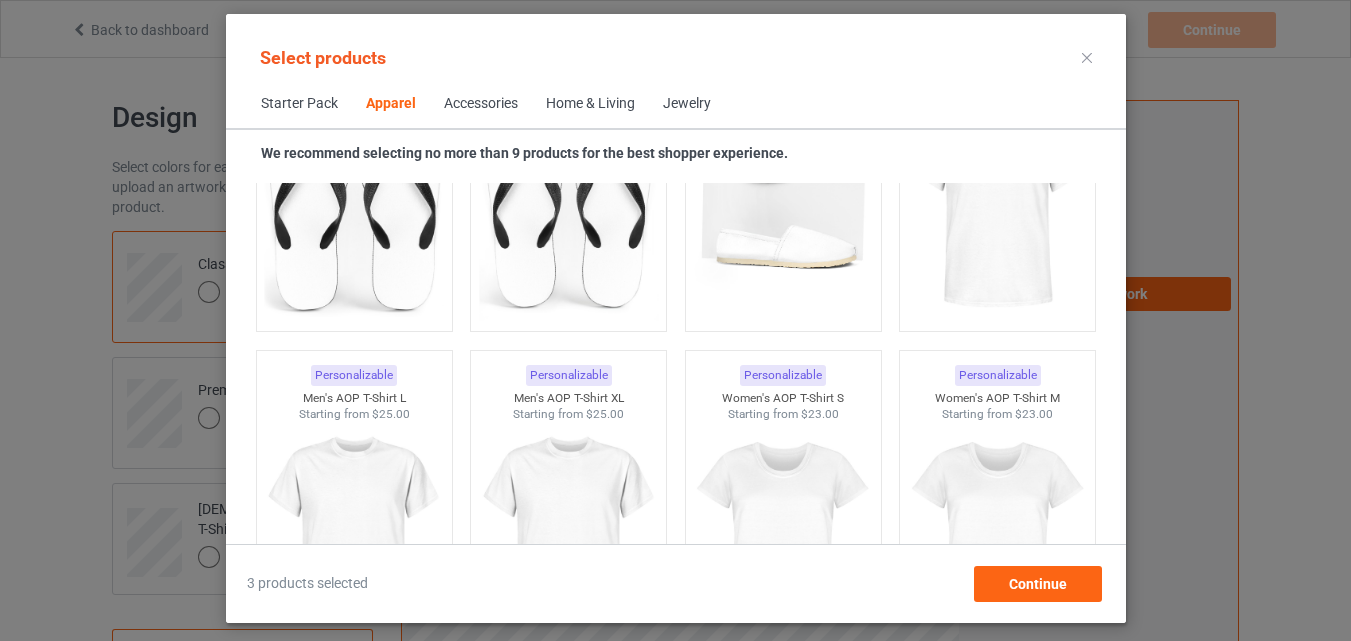 scroll, scrollTop: 3426, scrollLeft: 0, axis: vertical 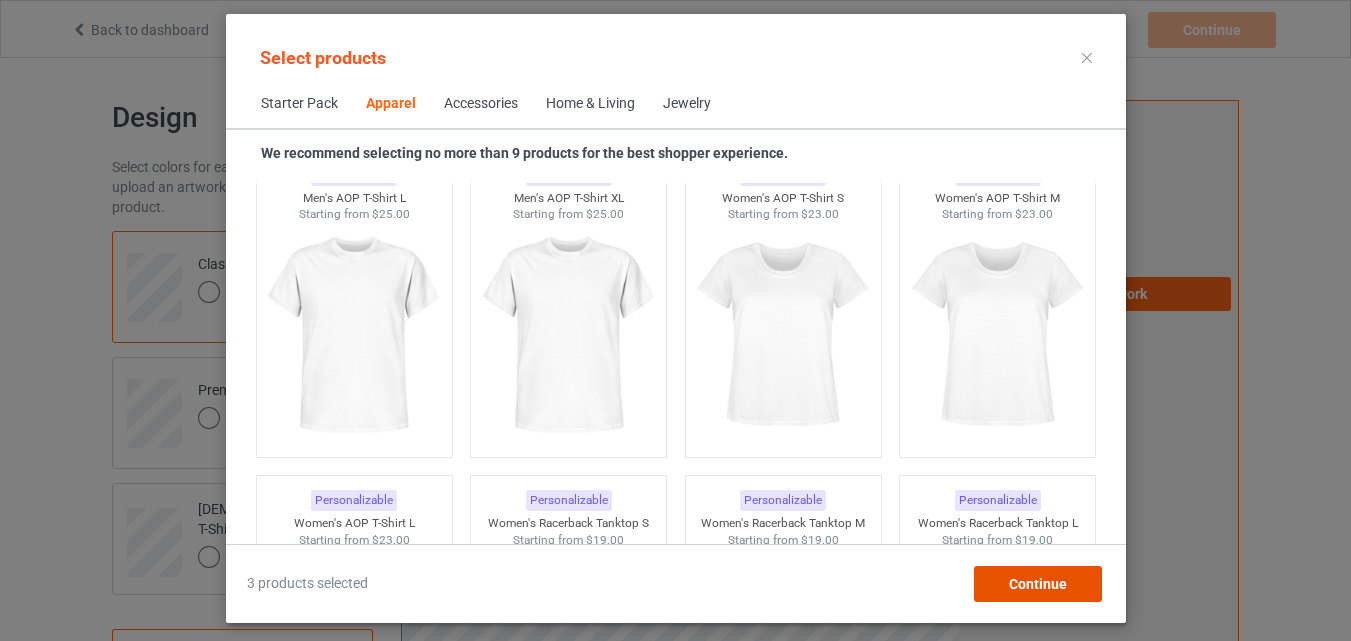 click on "Continue" at bounding box center (1037, 584) 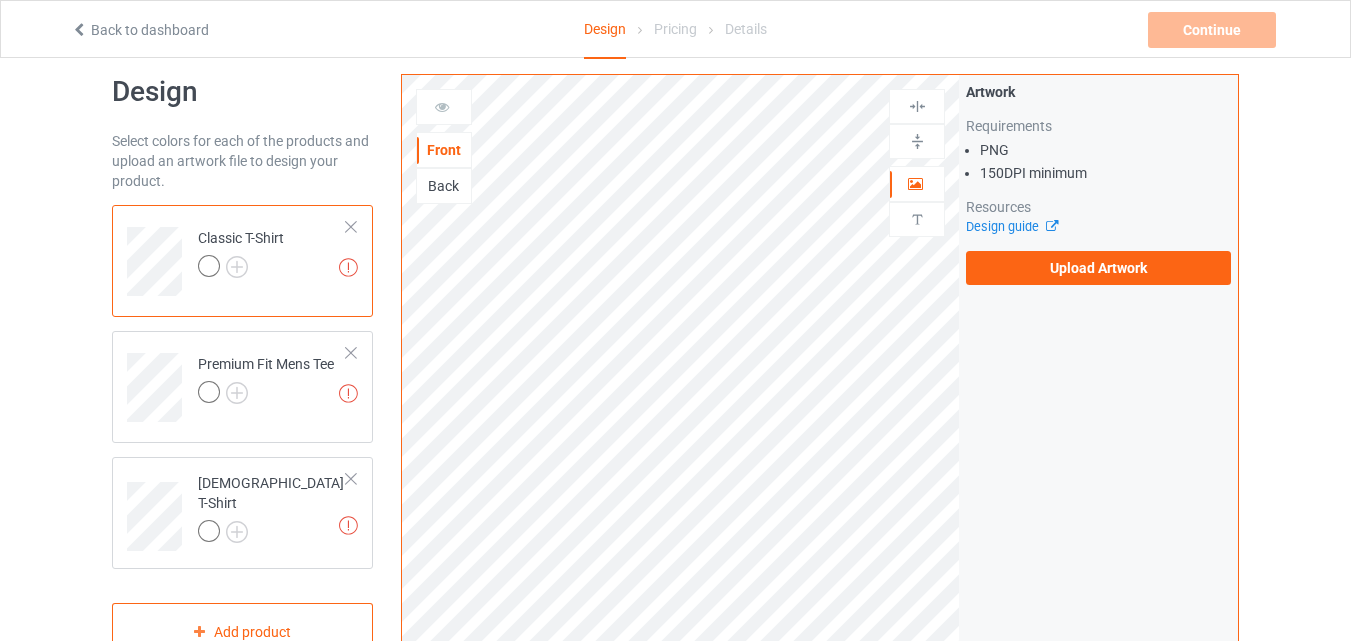 scroll, scrollTop: 0, scrollLeft: 0, axis: both 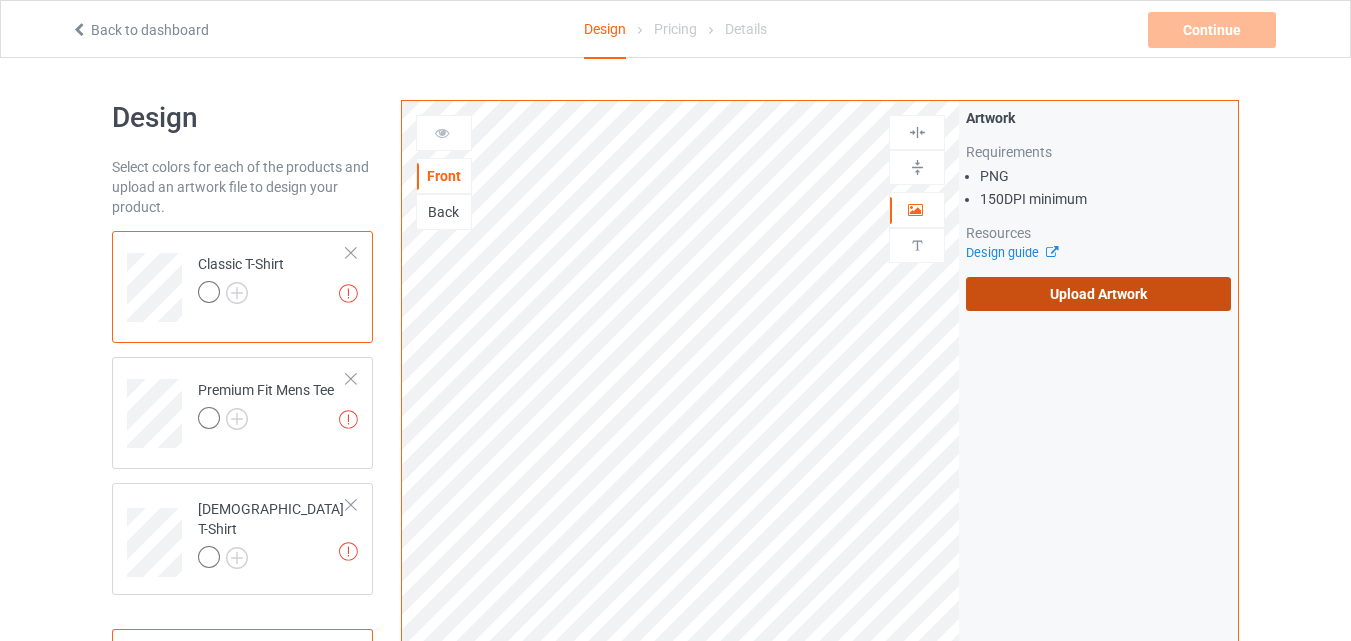 click on "Upload Artwork" at bounding box center [1098, 294] 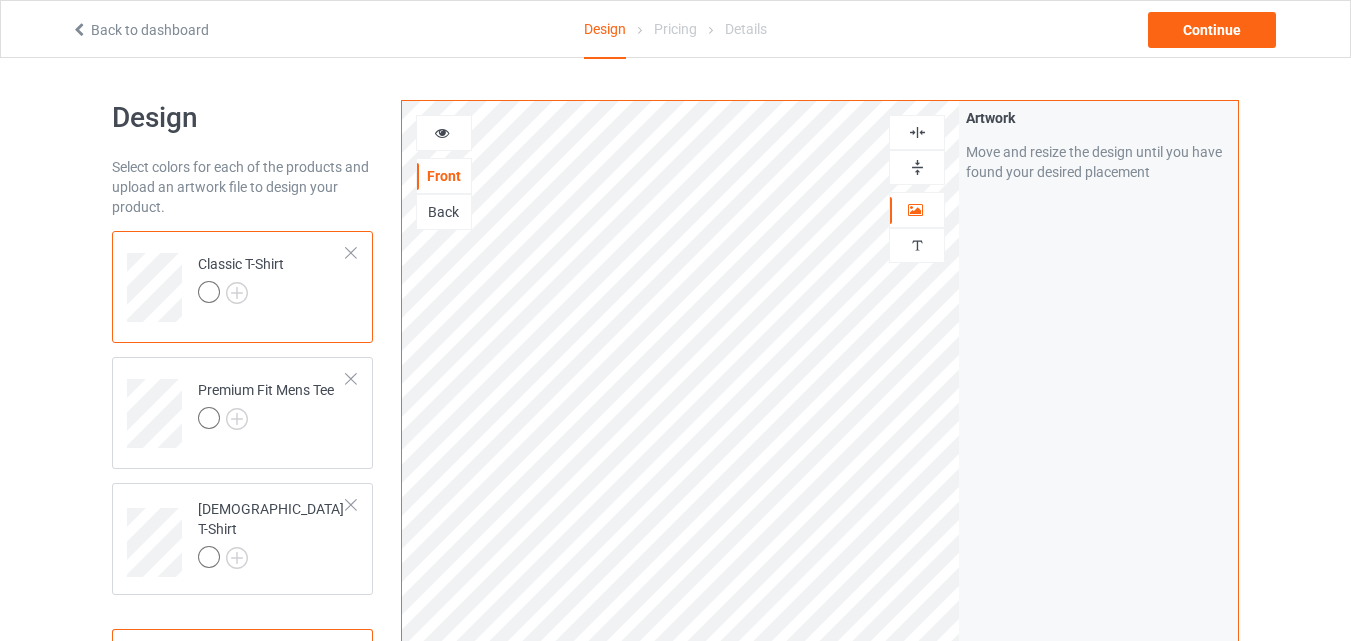 click at bounding box center (917, 167) 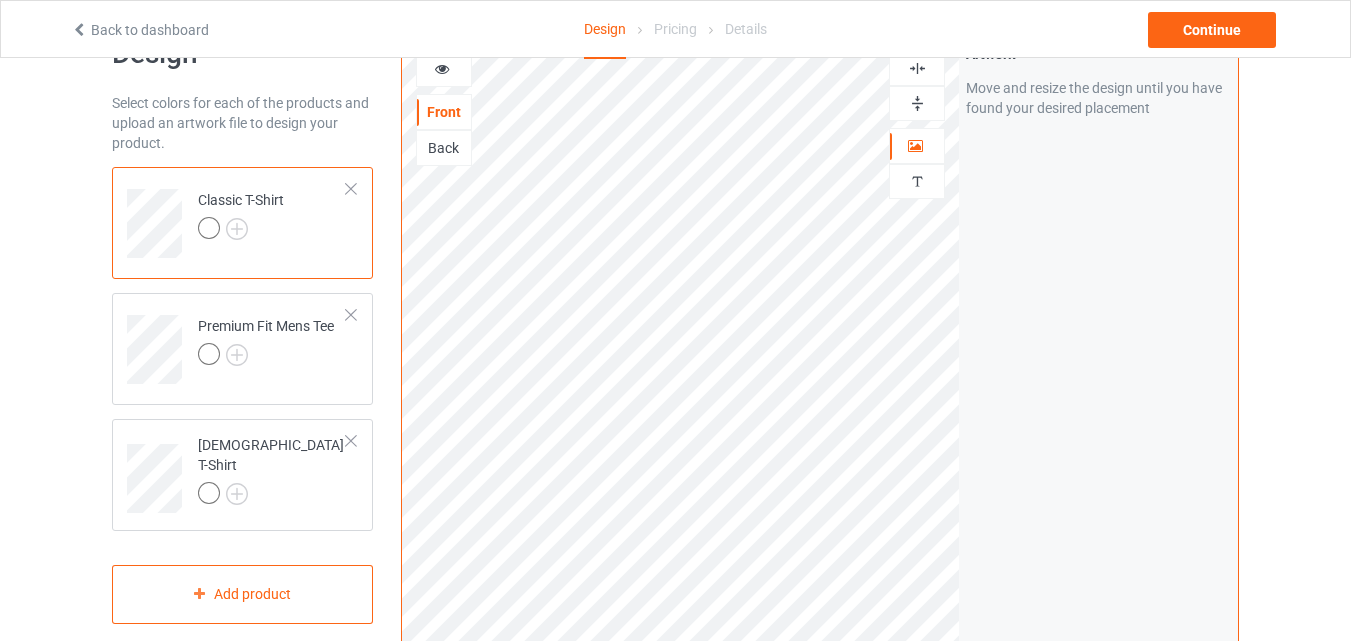 scroll, scrollTop: 0, scrollLeft: 0, axis: both 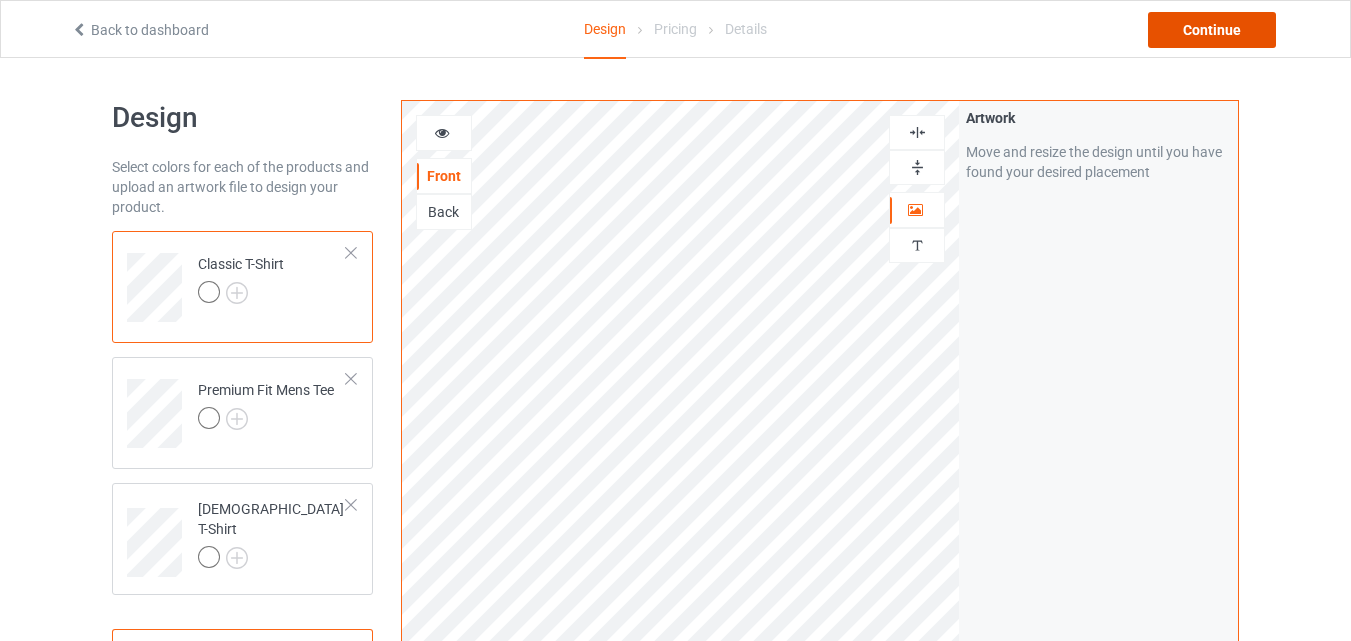 click on "Continue" at bounding box center (1212, 30) 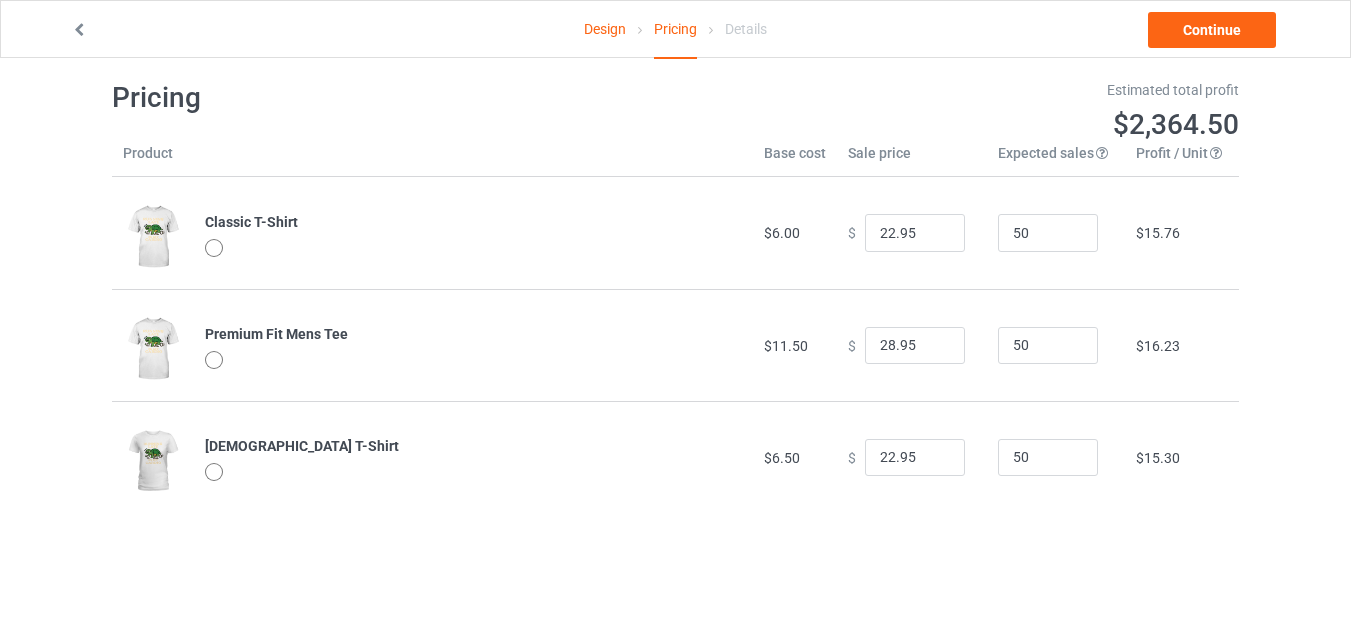 scroll, scrollTop: 0, scrollLeft: 0, axis: both 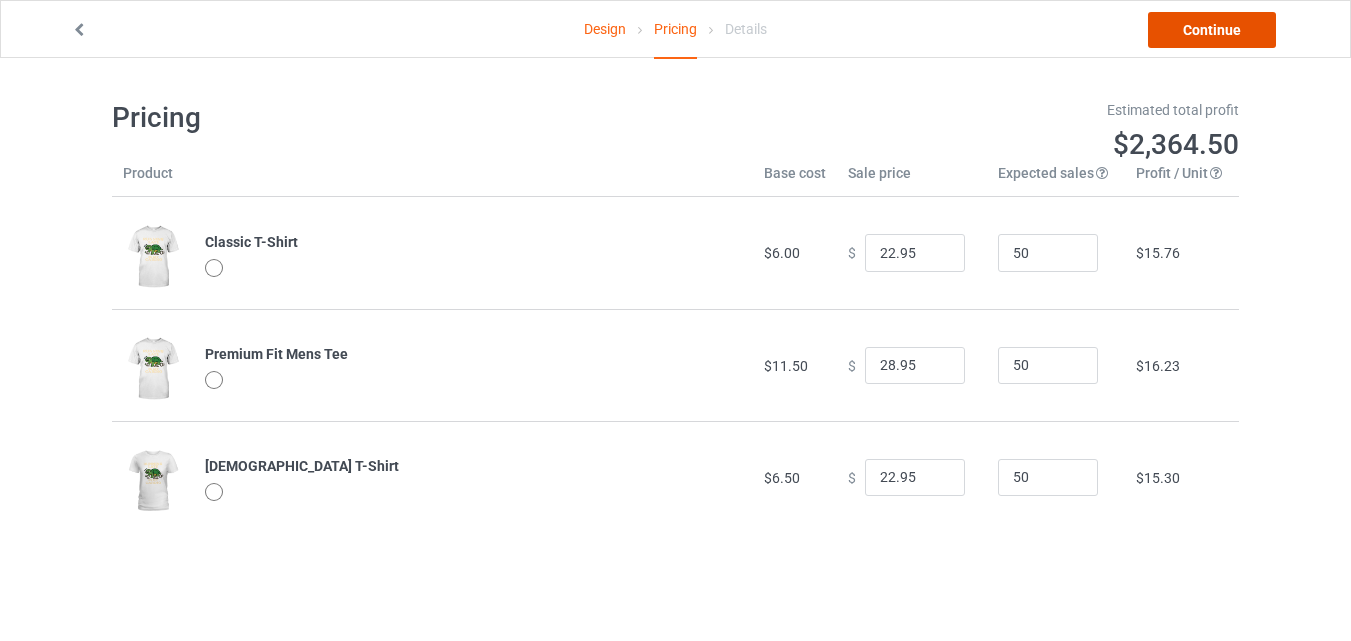 click on "Continue" at bounding box center [1212, 30] 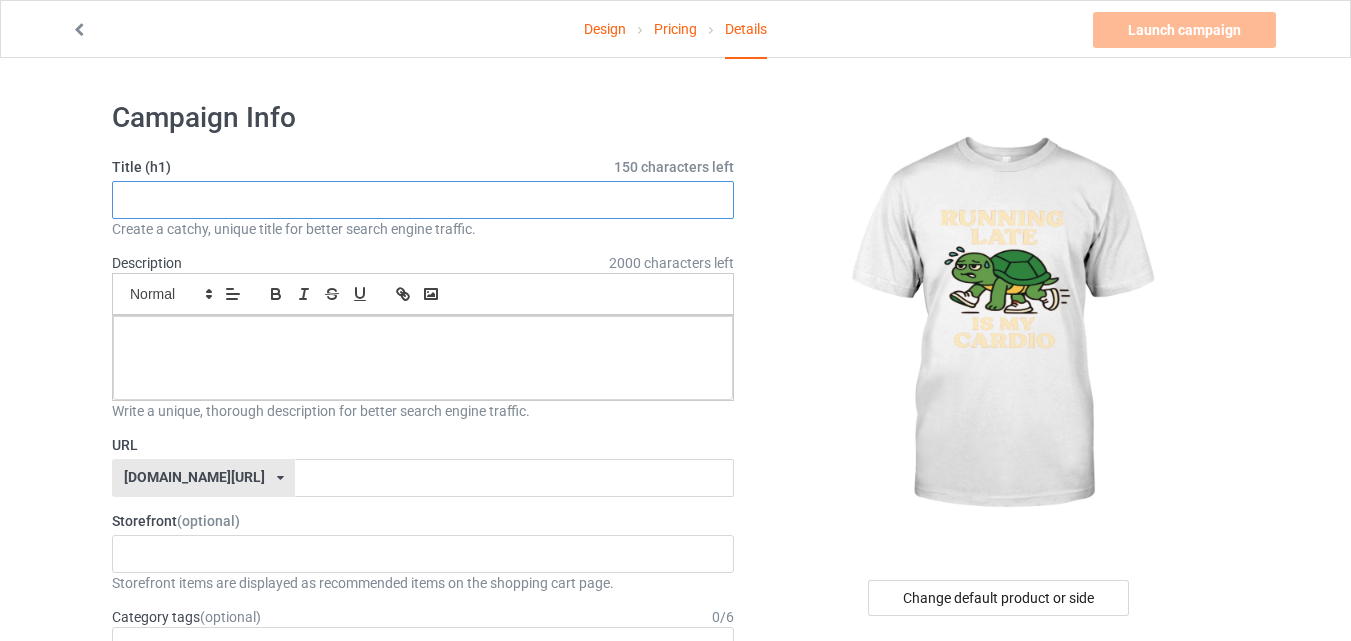 click at bounding box center [423, 200] 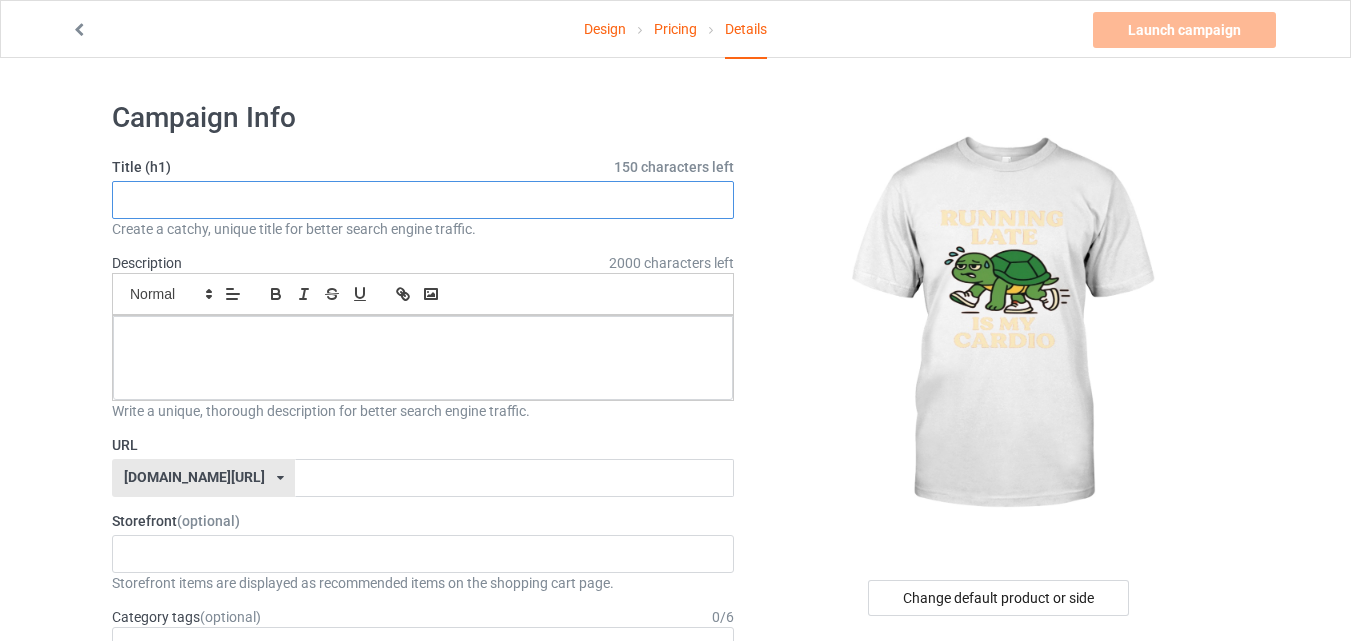 paste on "Running Late Turtle  Relatable Fitness" 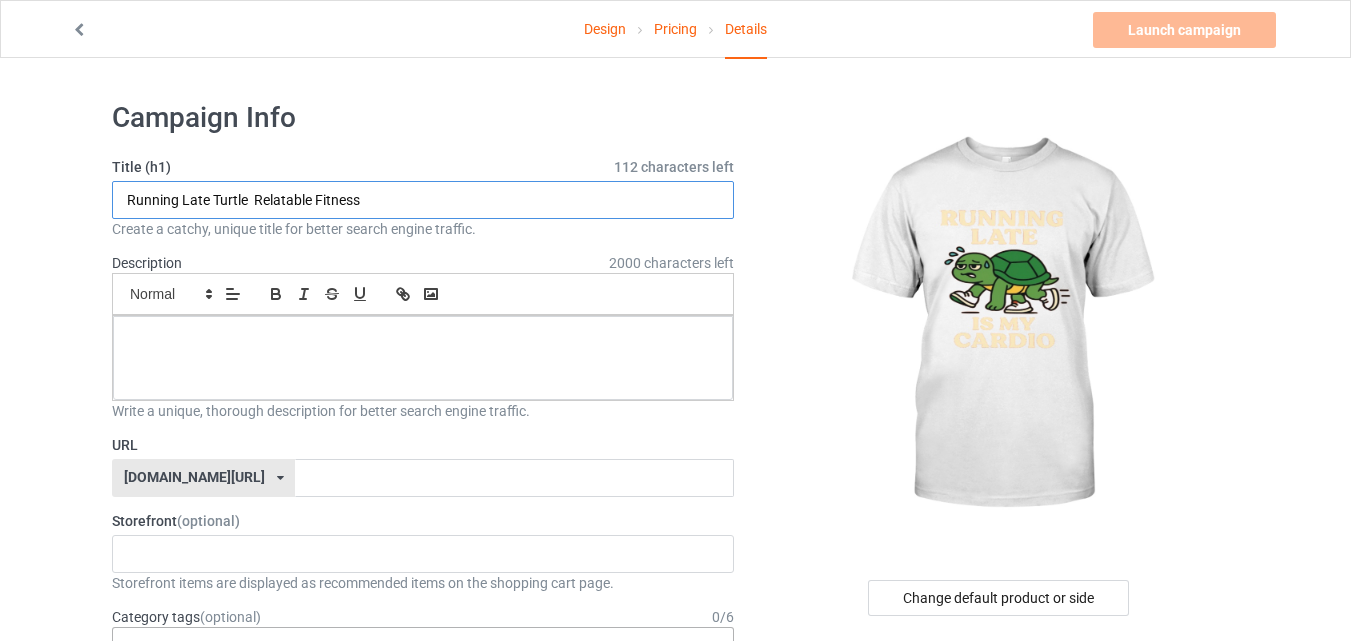 type on "Running Late Turtle  Relatable Fitness" 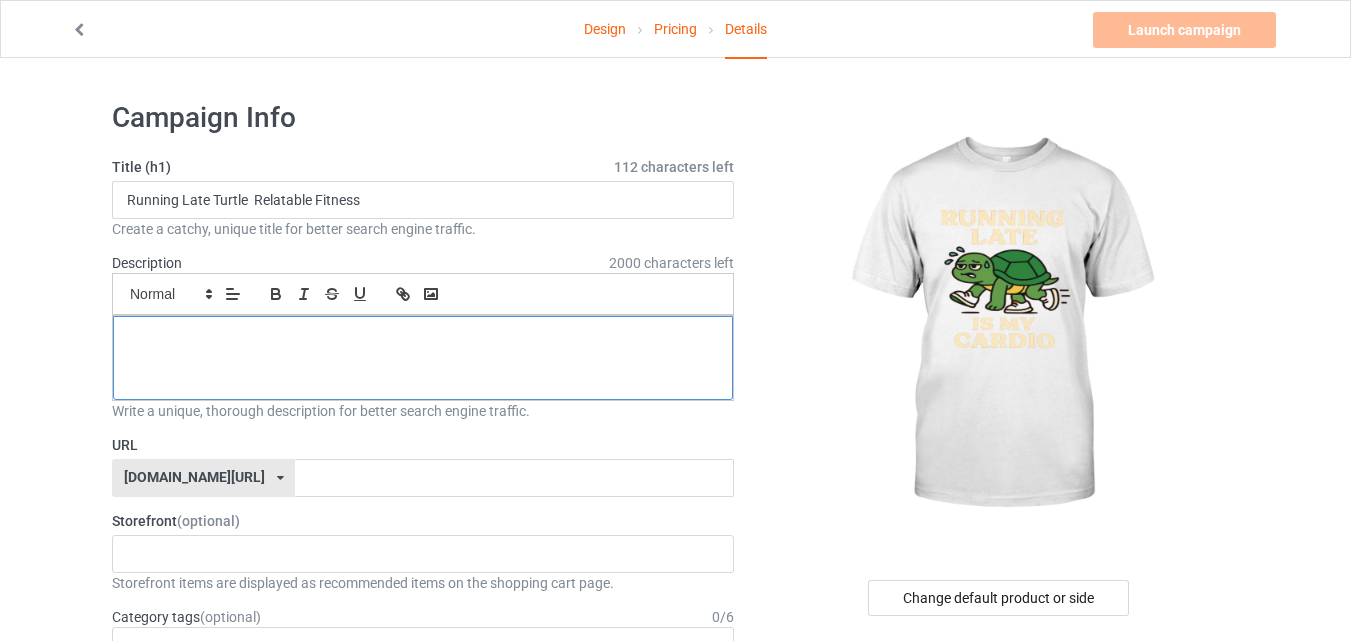 click at bounding box center (423, 358) 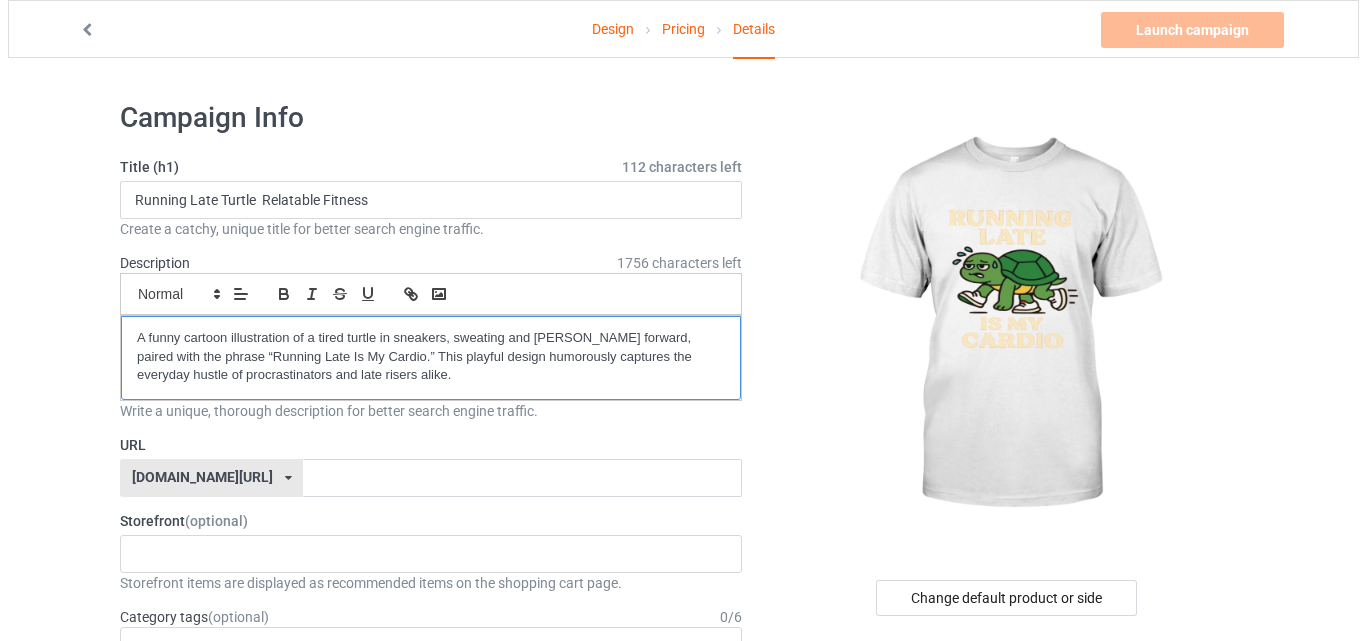 scroll, scrollTop: 0, scrollLeft: 0, axis: both 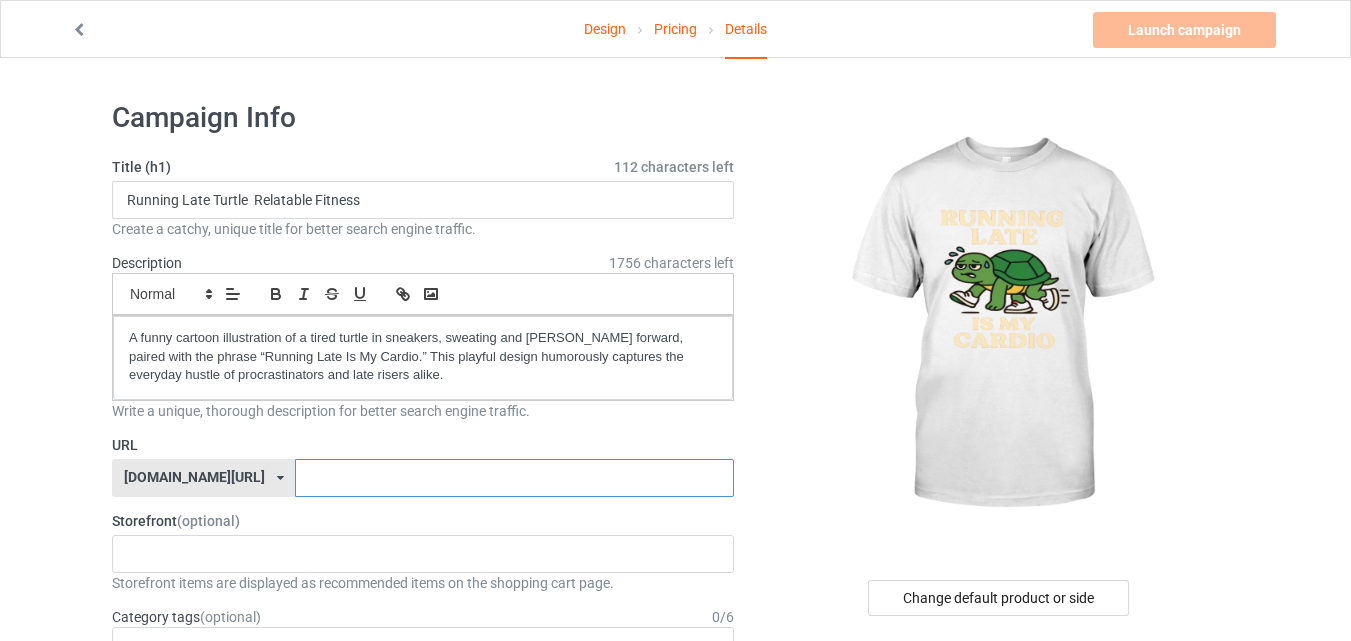 click at bounding box center (514, 478) 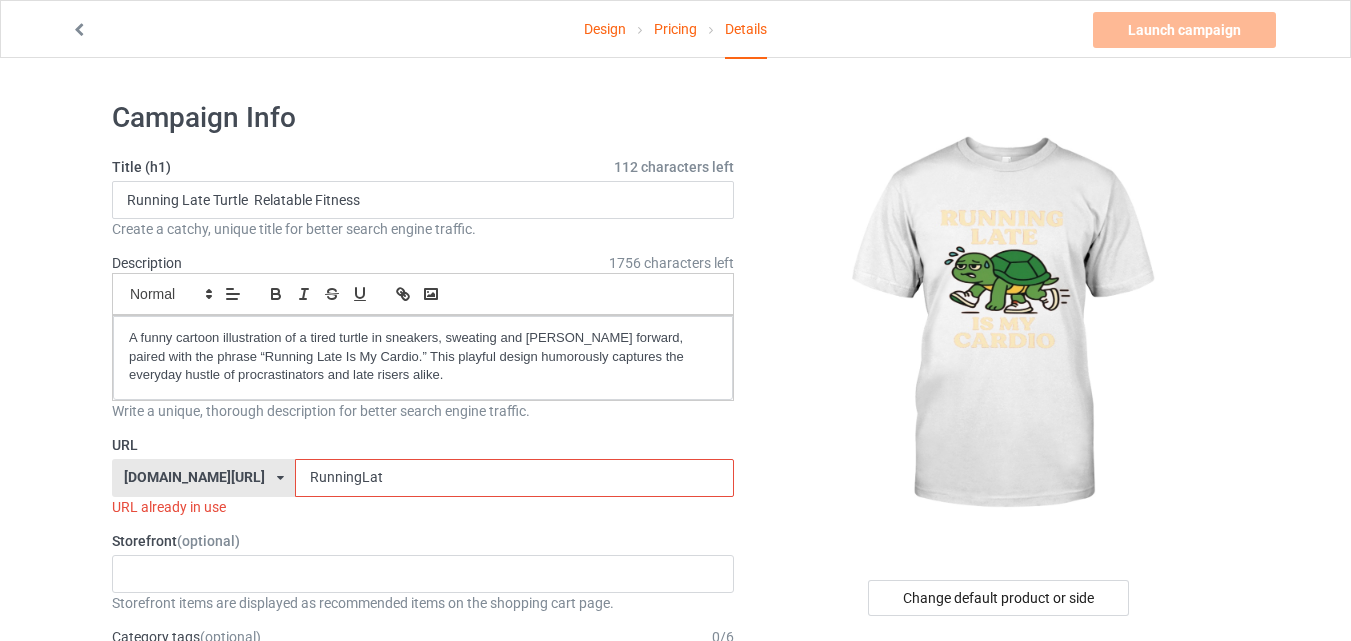 type on "RunningLate" 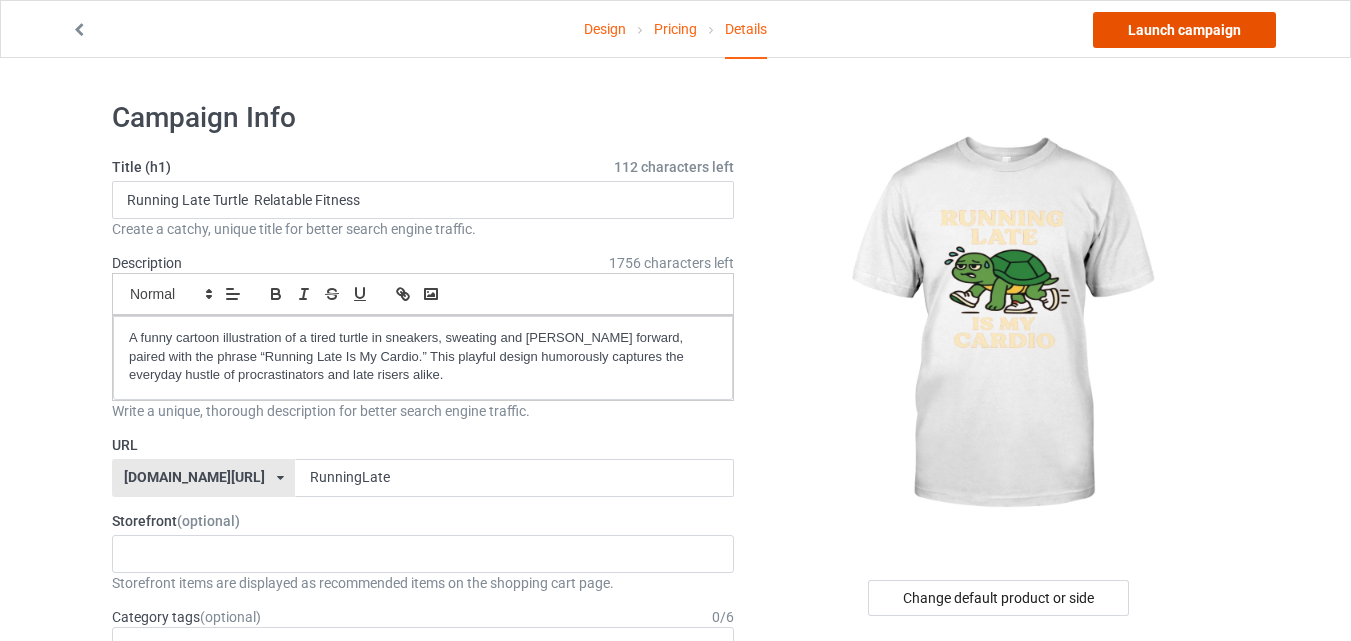 click on "Launch campaign" at bounding box center (1184, 30) 